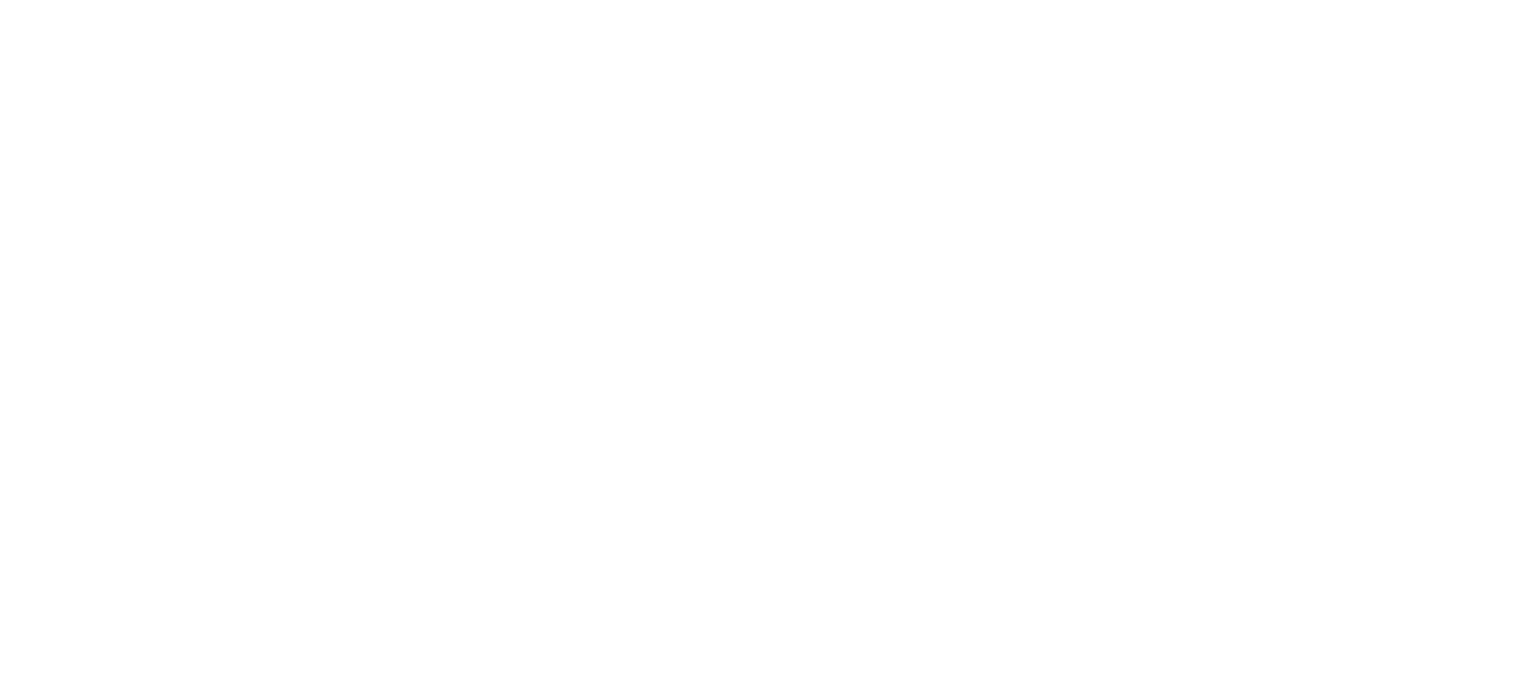 scroll, scrollTop: 0, scrollLeft: 0, axis: both 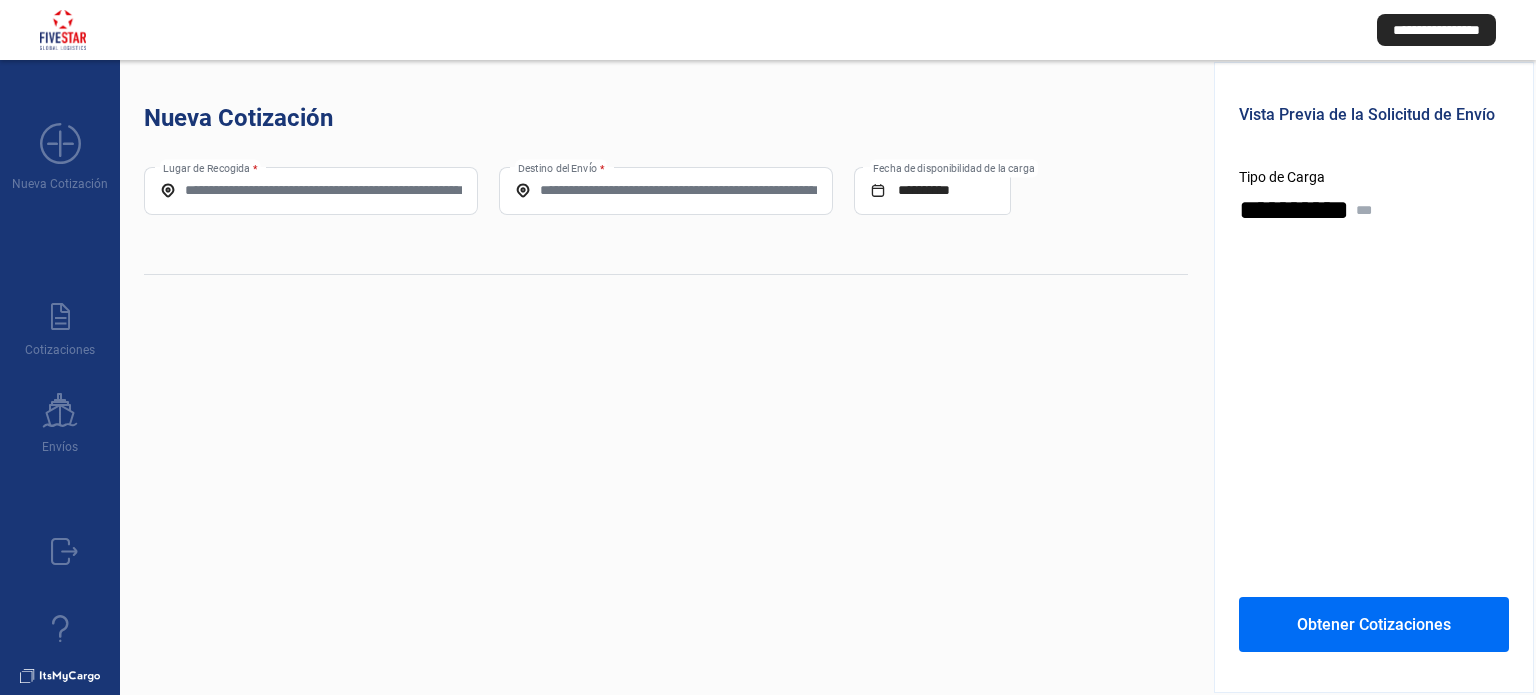 click on "Lugar de Recogida *" 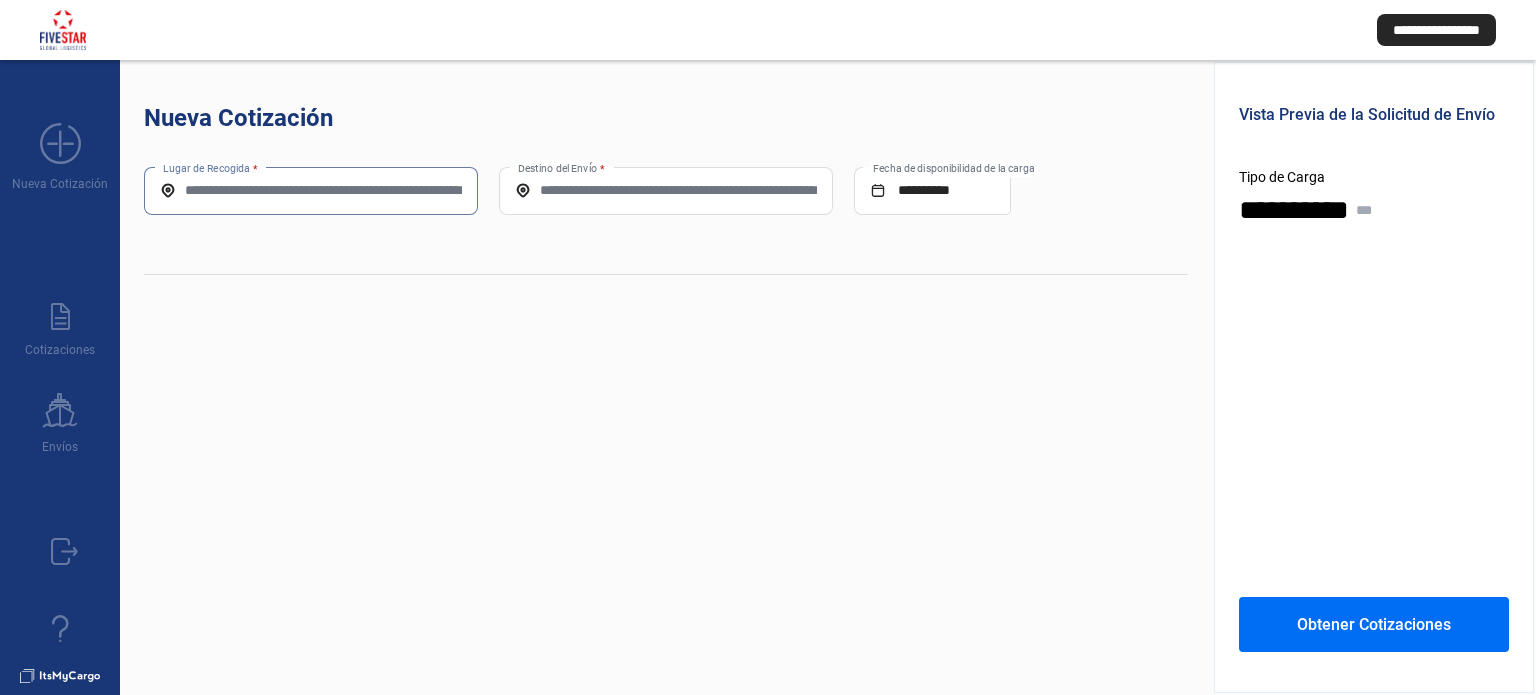 click on "Lugar de Recogida *" at bounding box center (311, 190) 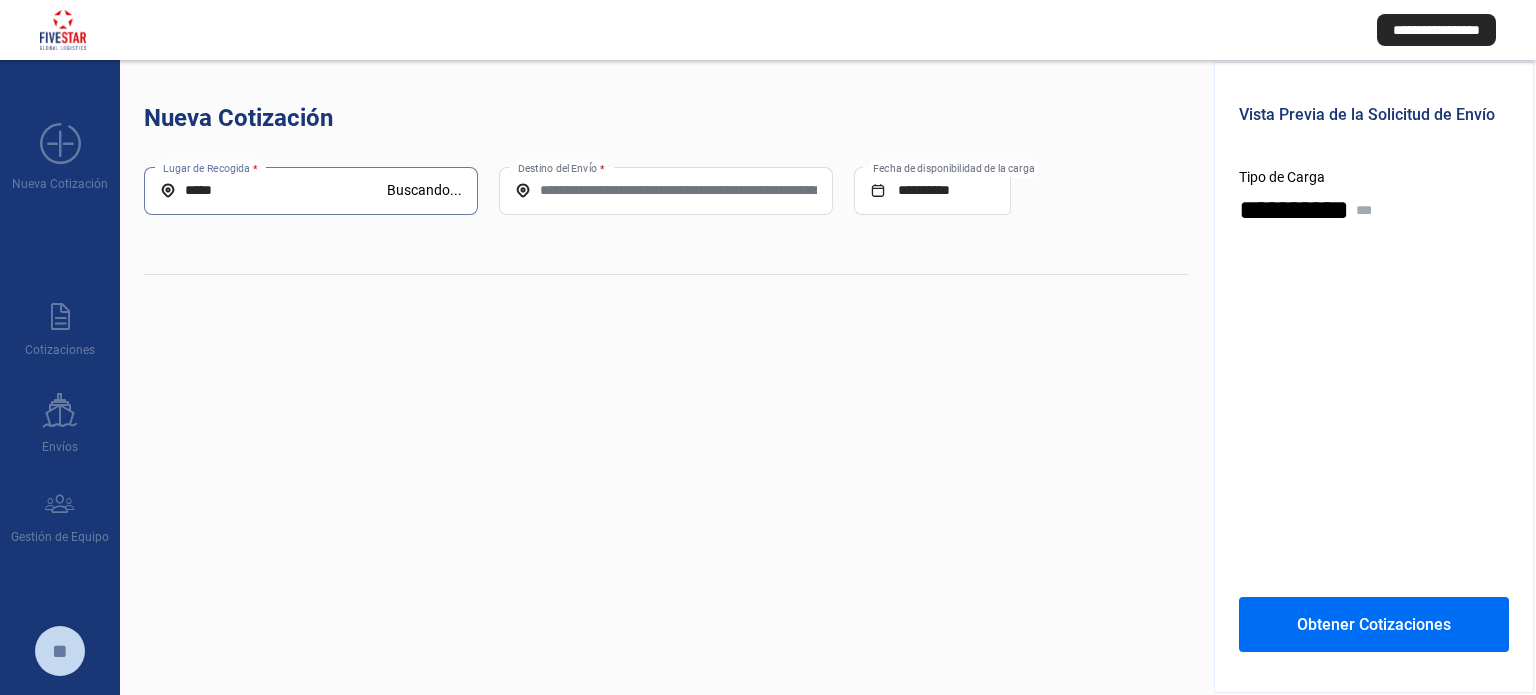 click on "**********" 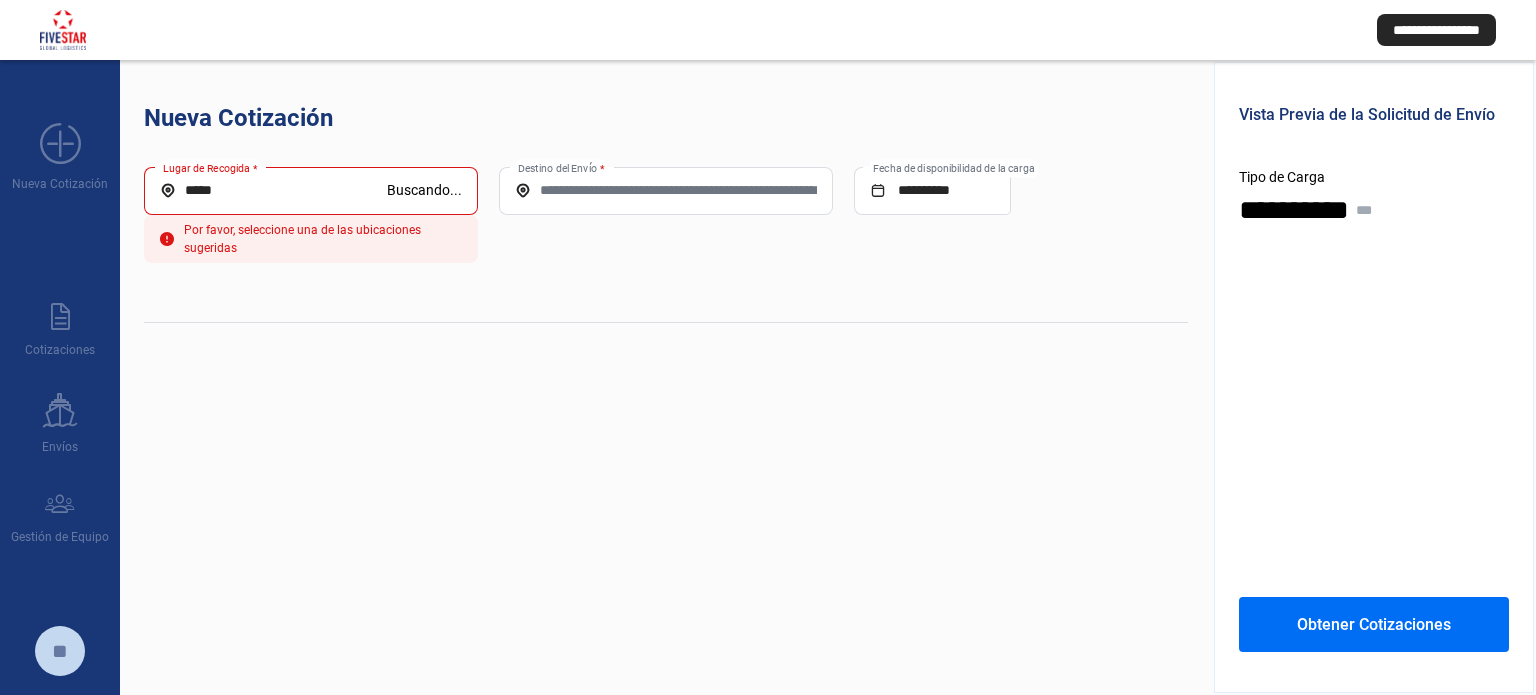 click on "*****" at bounding box center [273, 190] 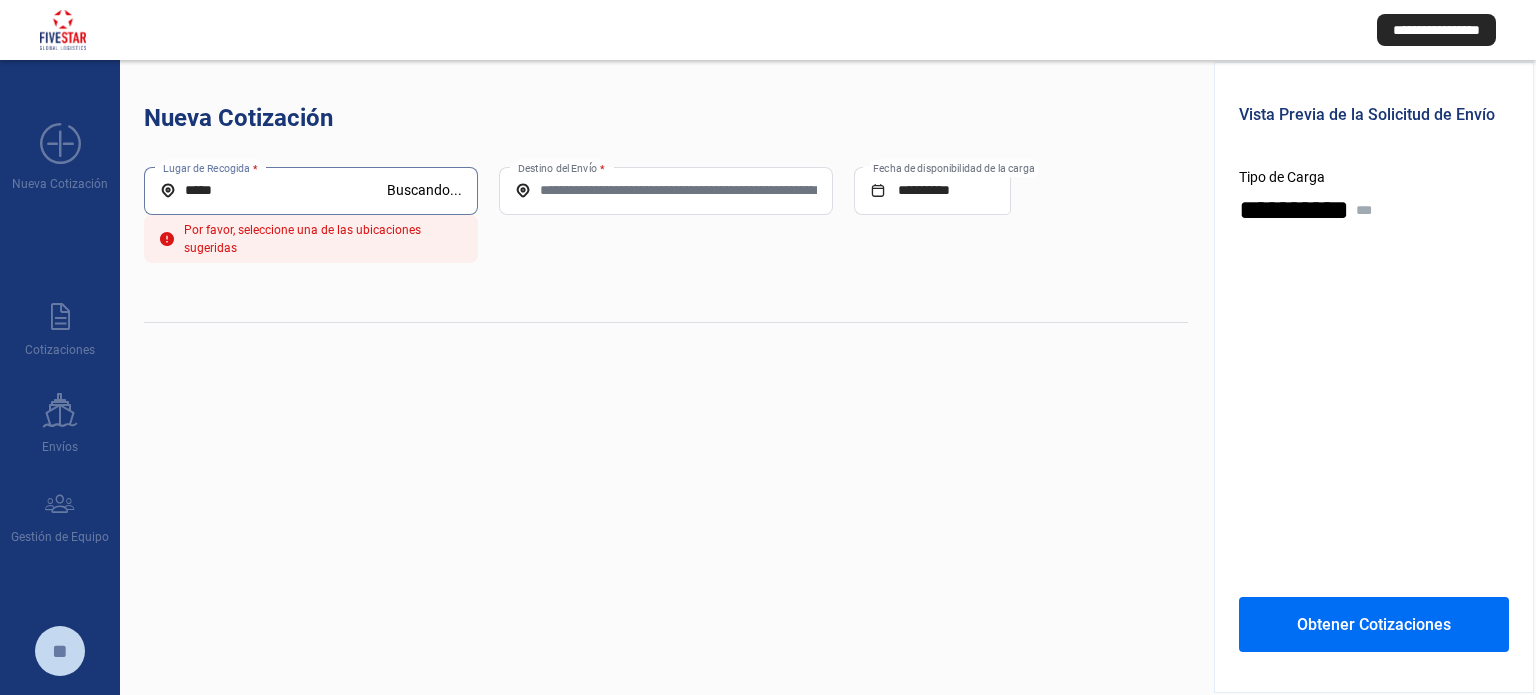 drag, startPoint x: 318, startPoint y: 196, endPoint x: -40, endPoint y: 143, distance: 361.90192 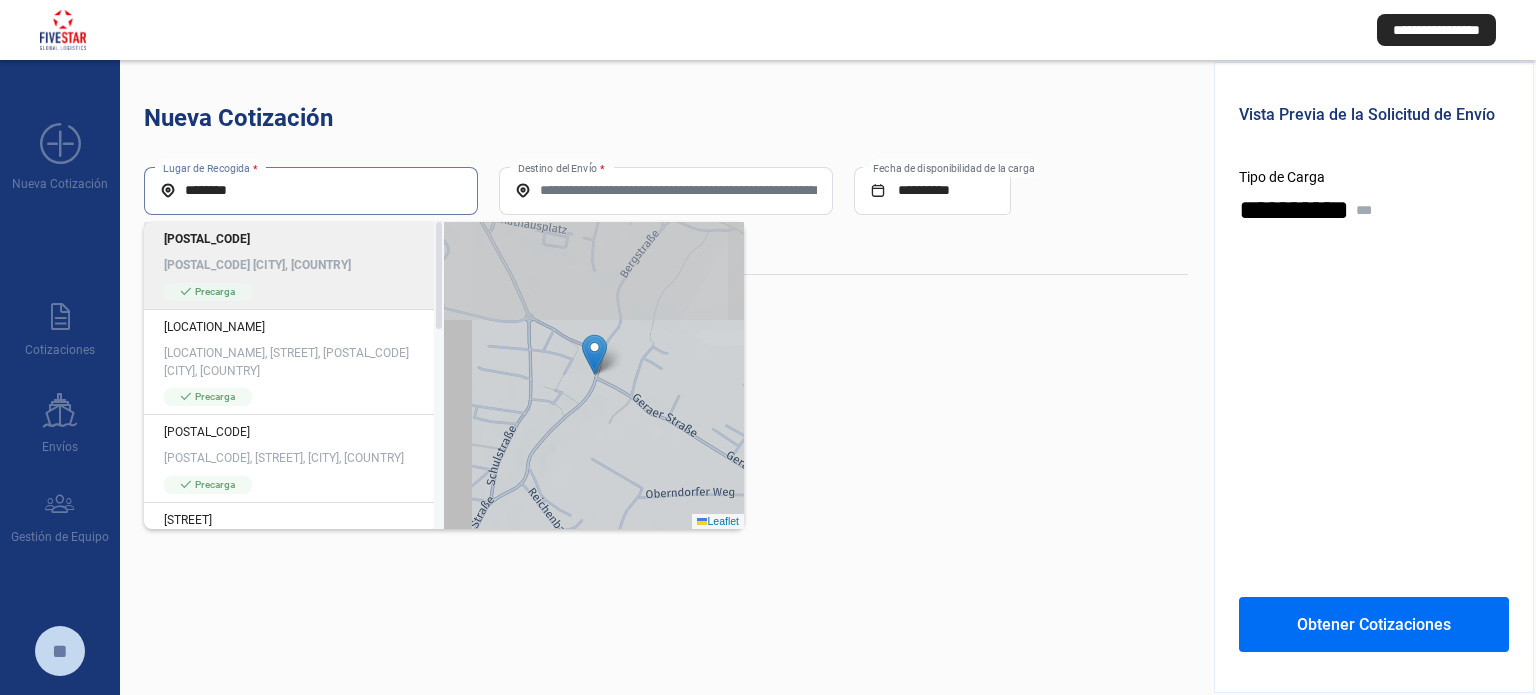 click on "[POSTAL_CODE] [POSTAL_CODE] [CITY], [COUNTRY]" 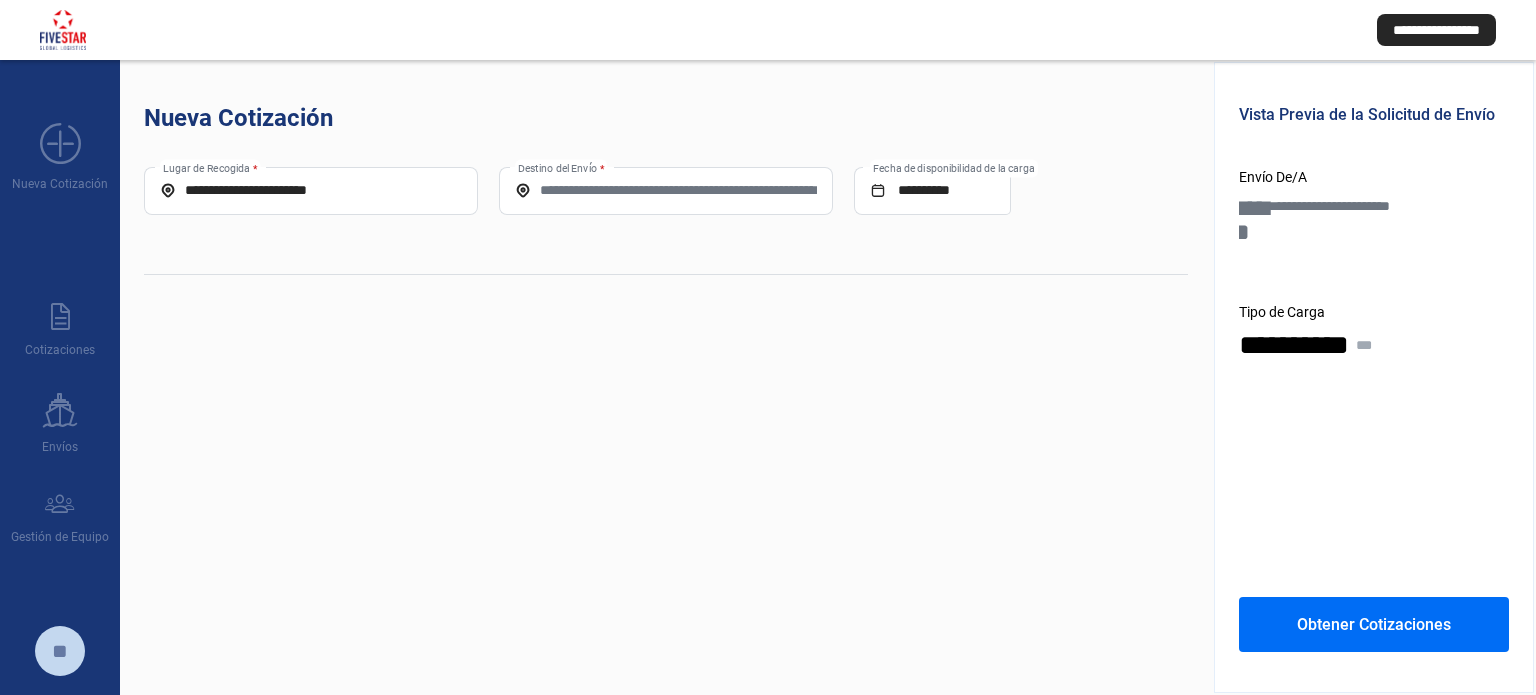 click on "Destino del Envío *" at bounding box center (666, 190) 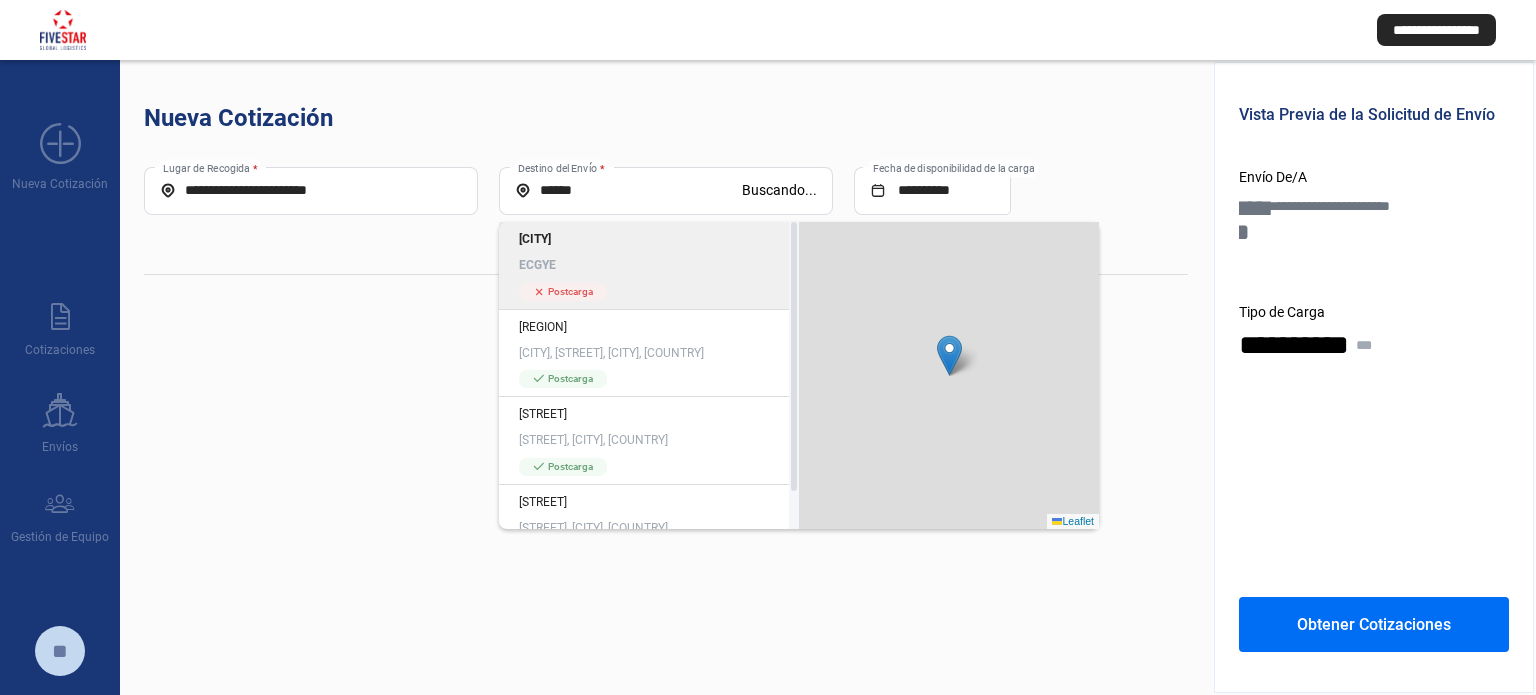 click on "[CITY]" 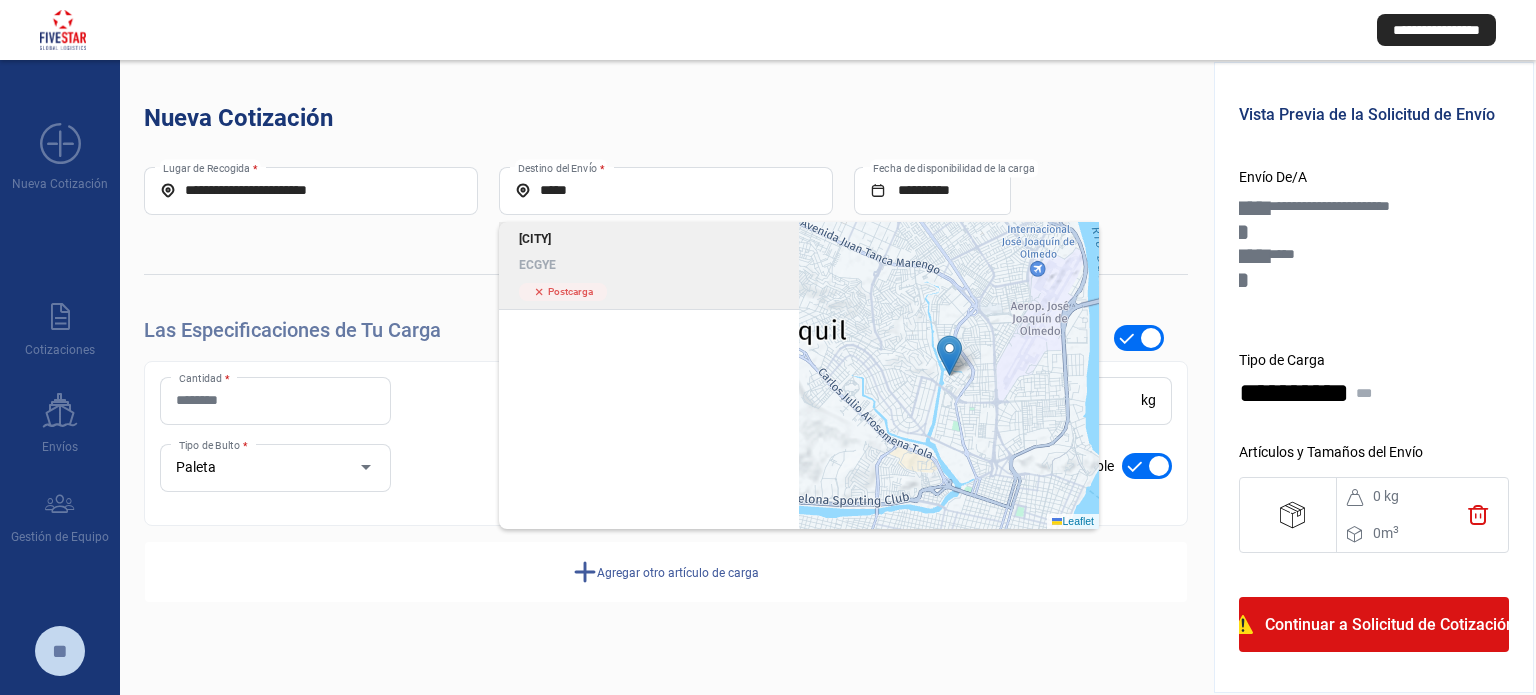 click on "add  Agregar otro artículo de carga" 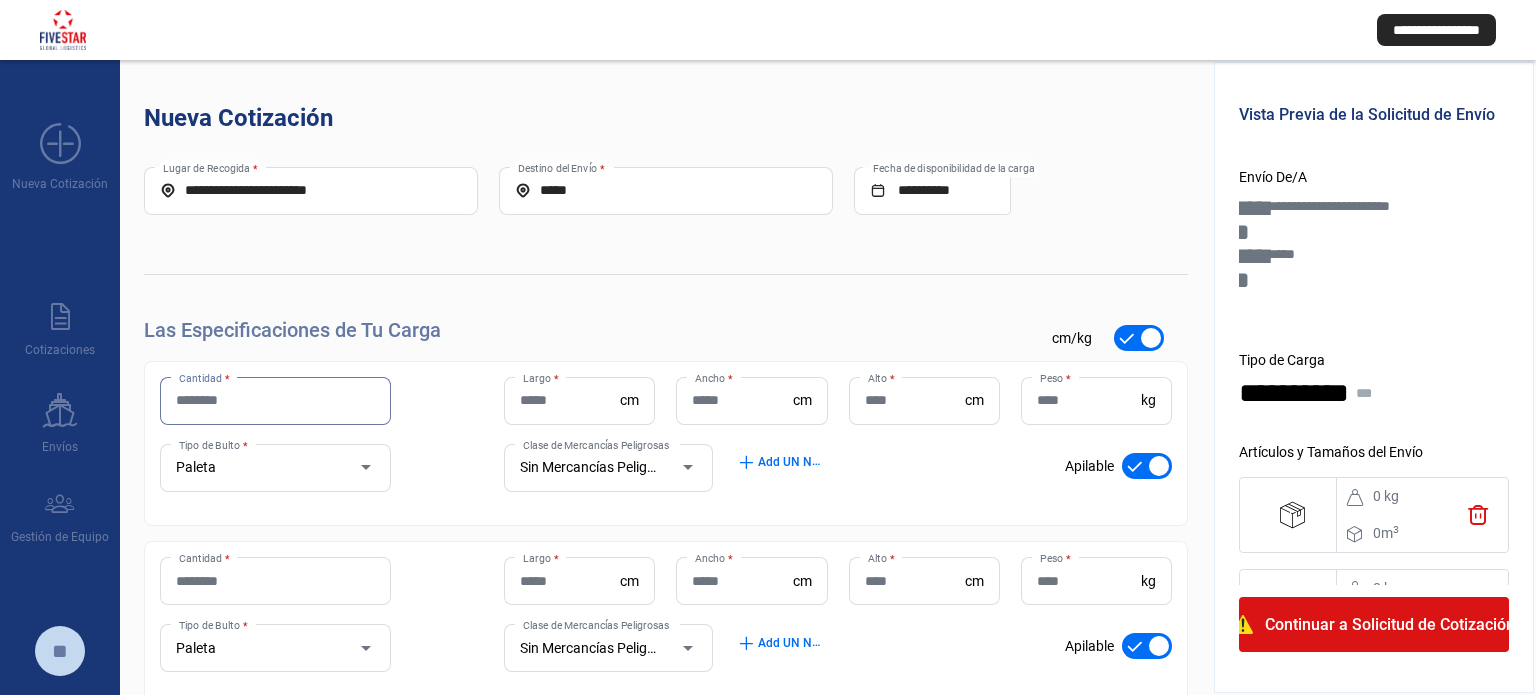 click on "Cantidad *" at bounding box center (275, 400) 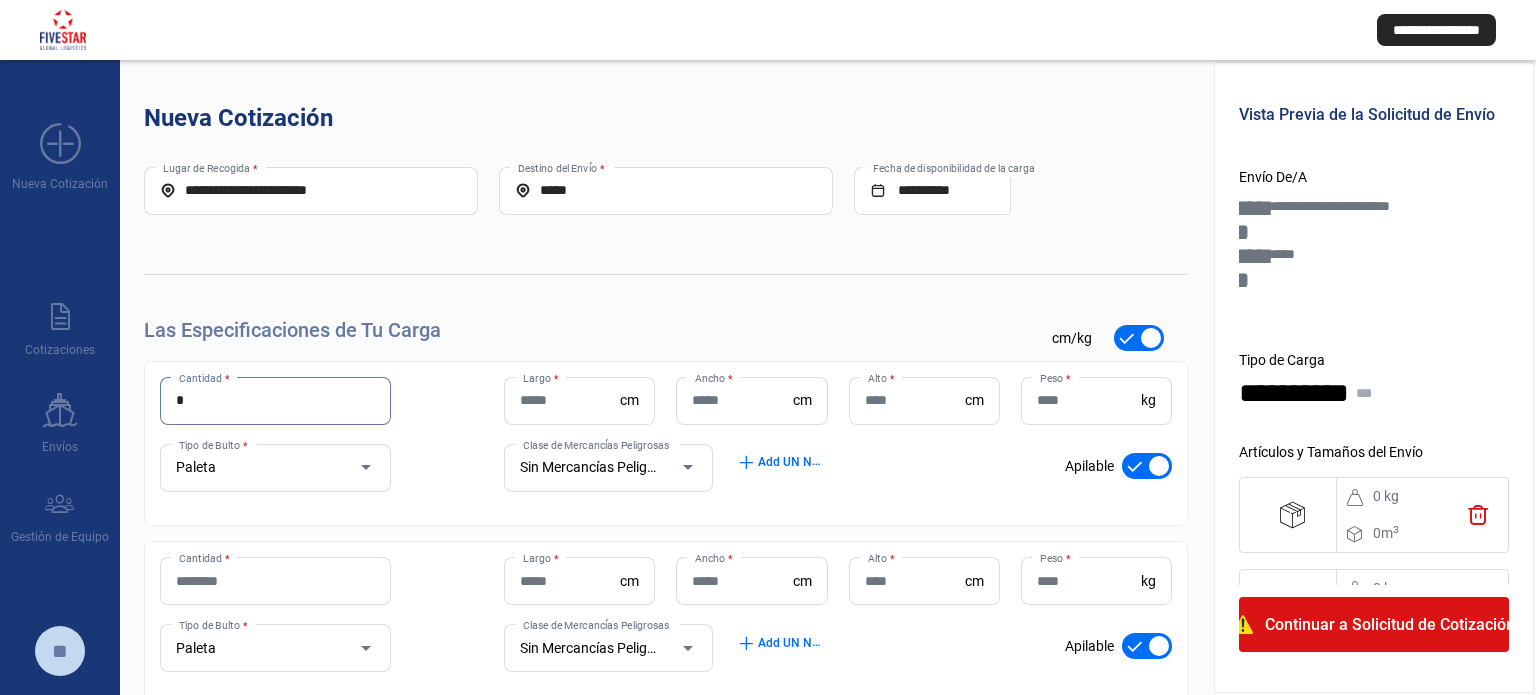 type on "*" 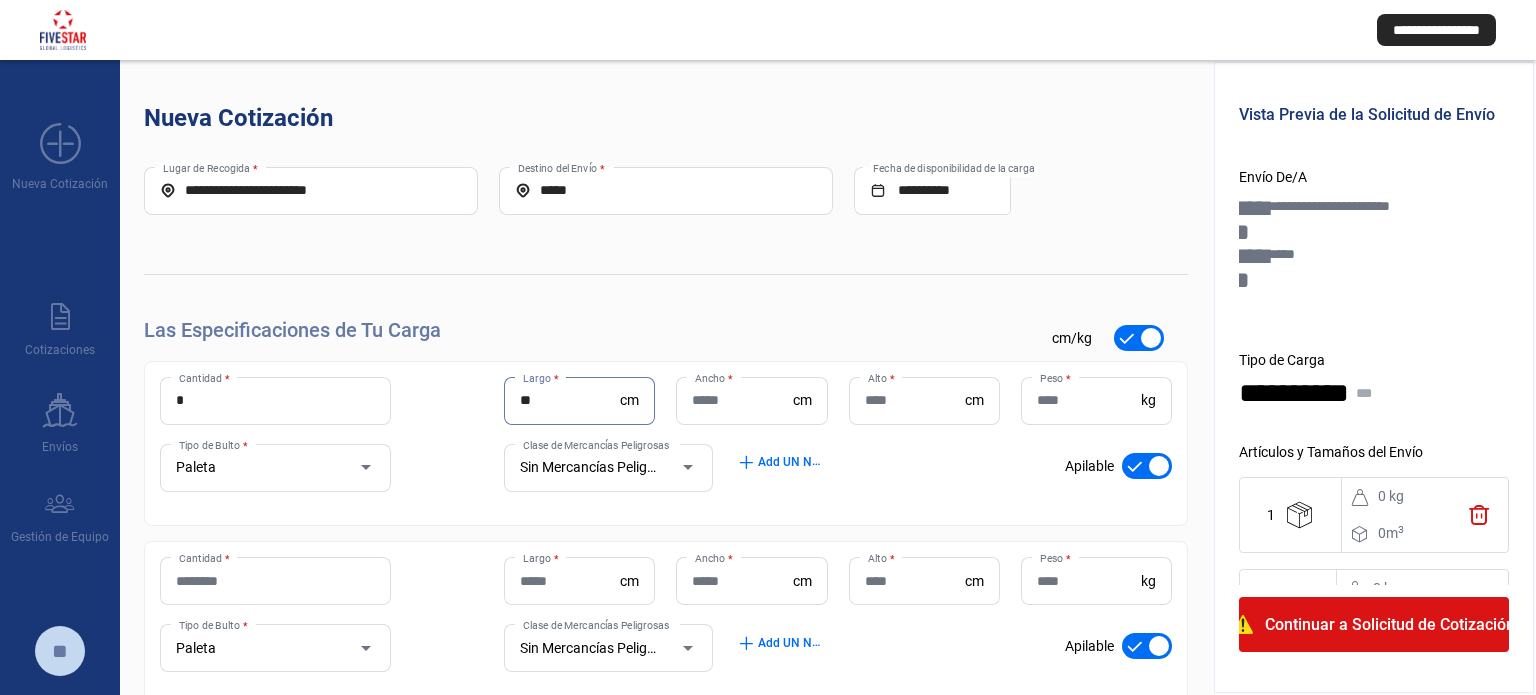 type on "**" 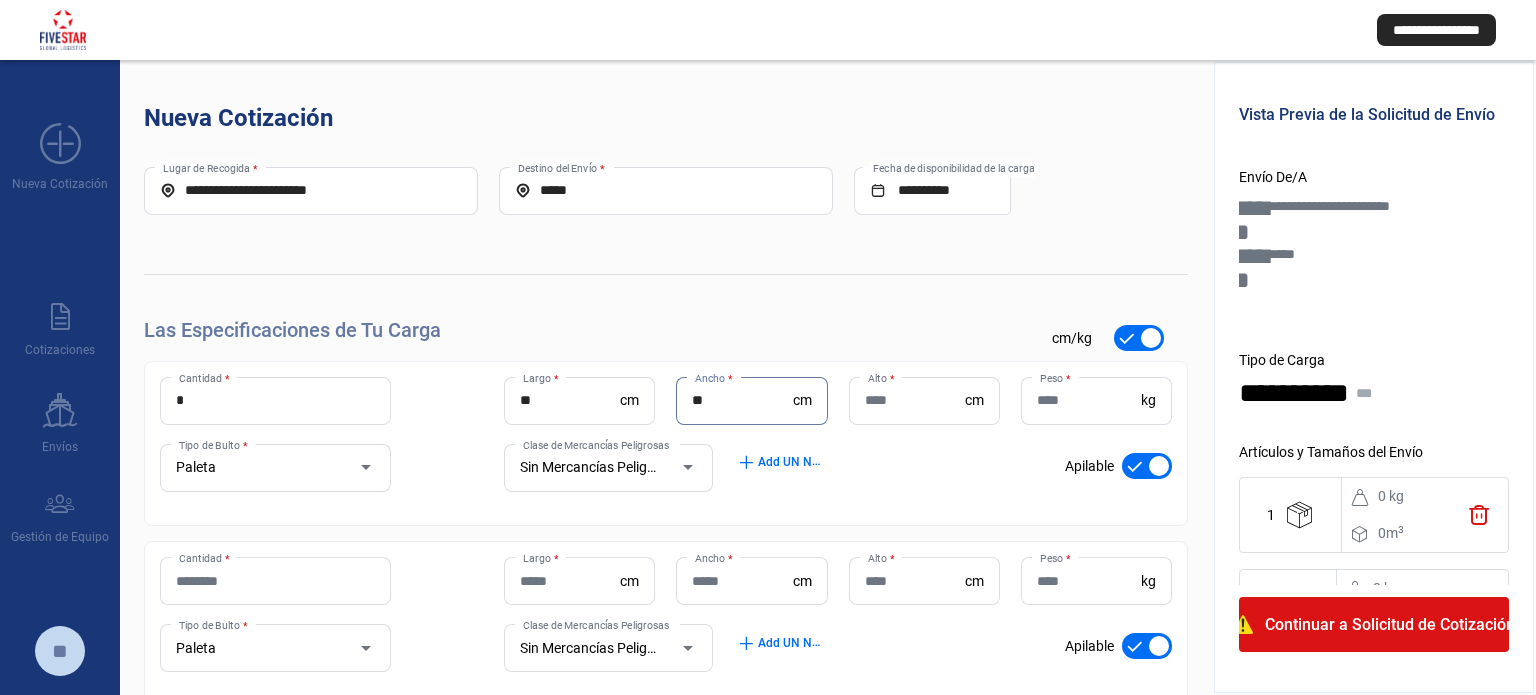 type on "**" 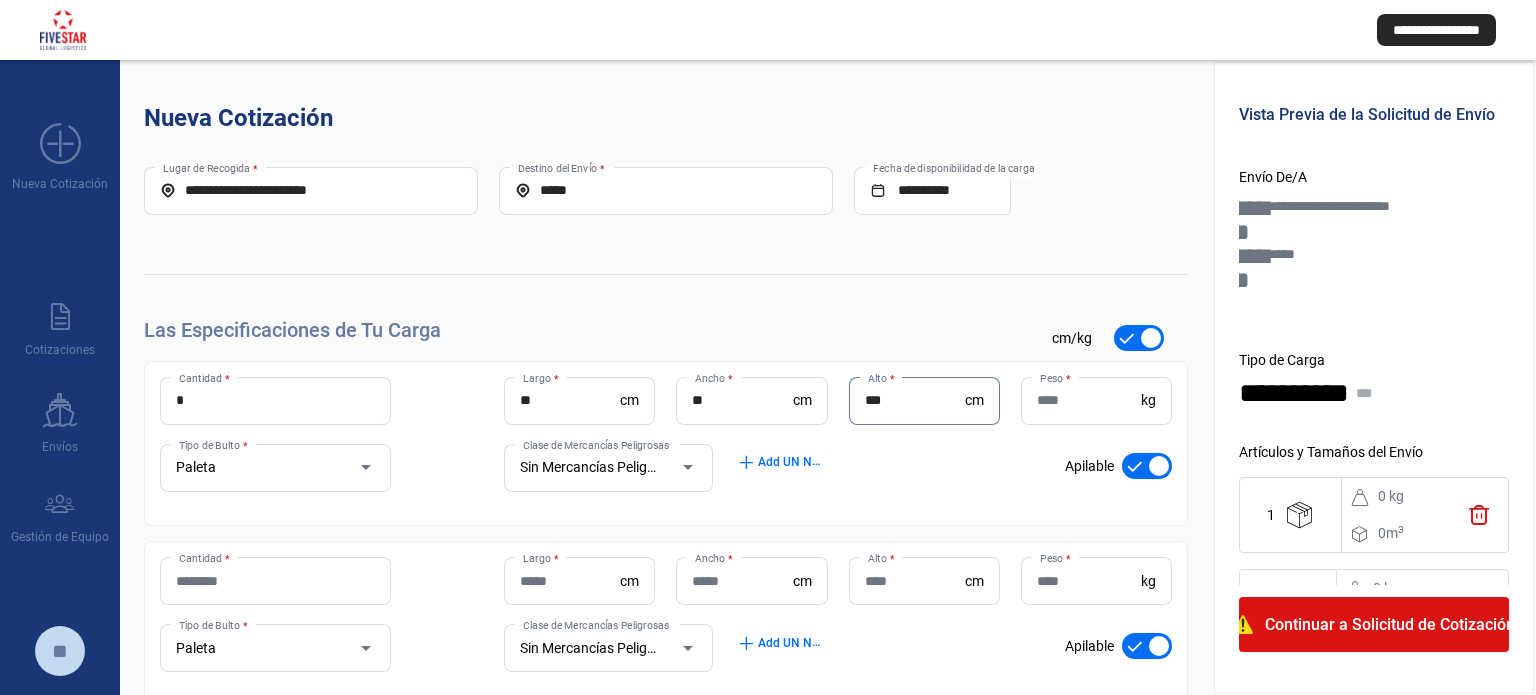 type on "***" 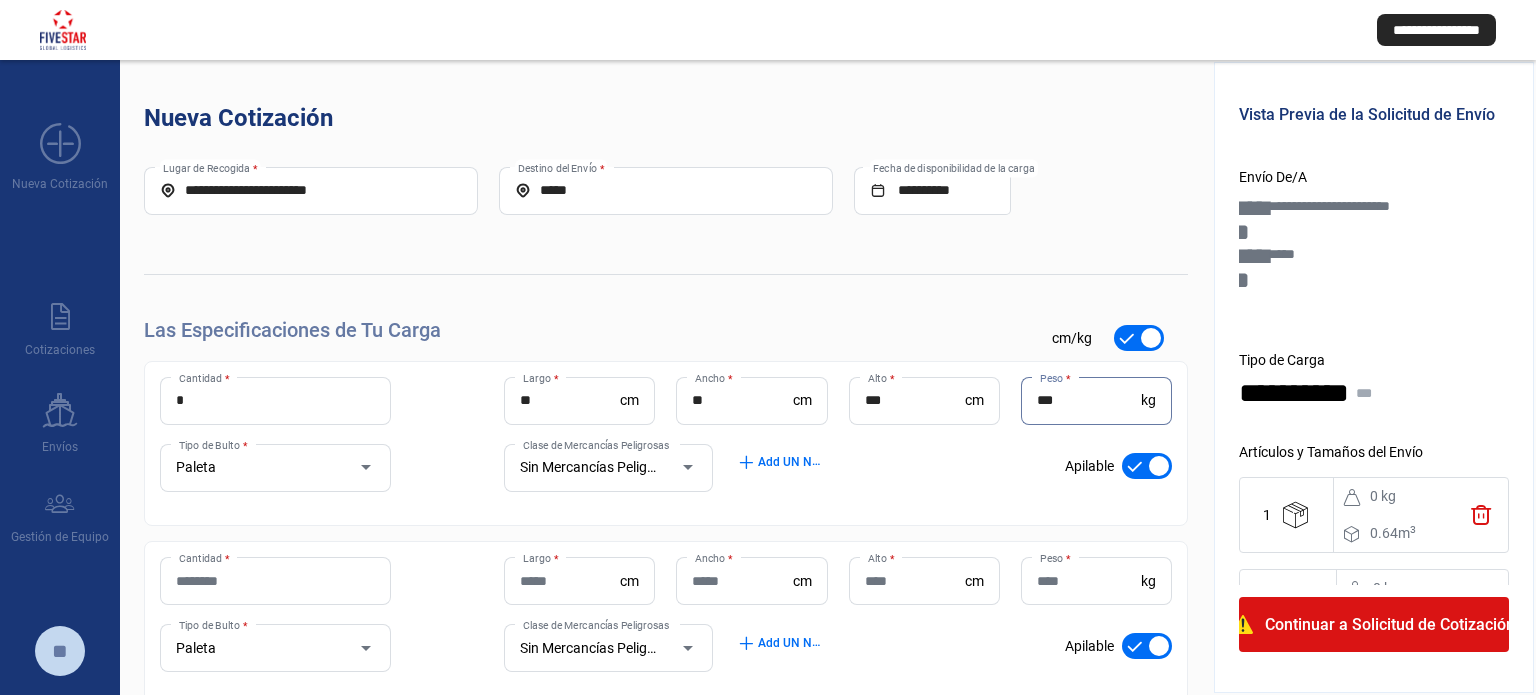 type on "***" 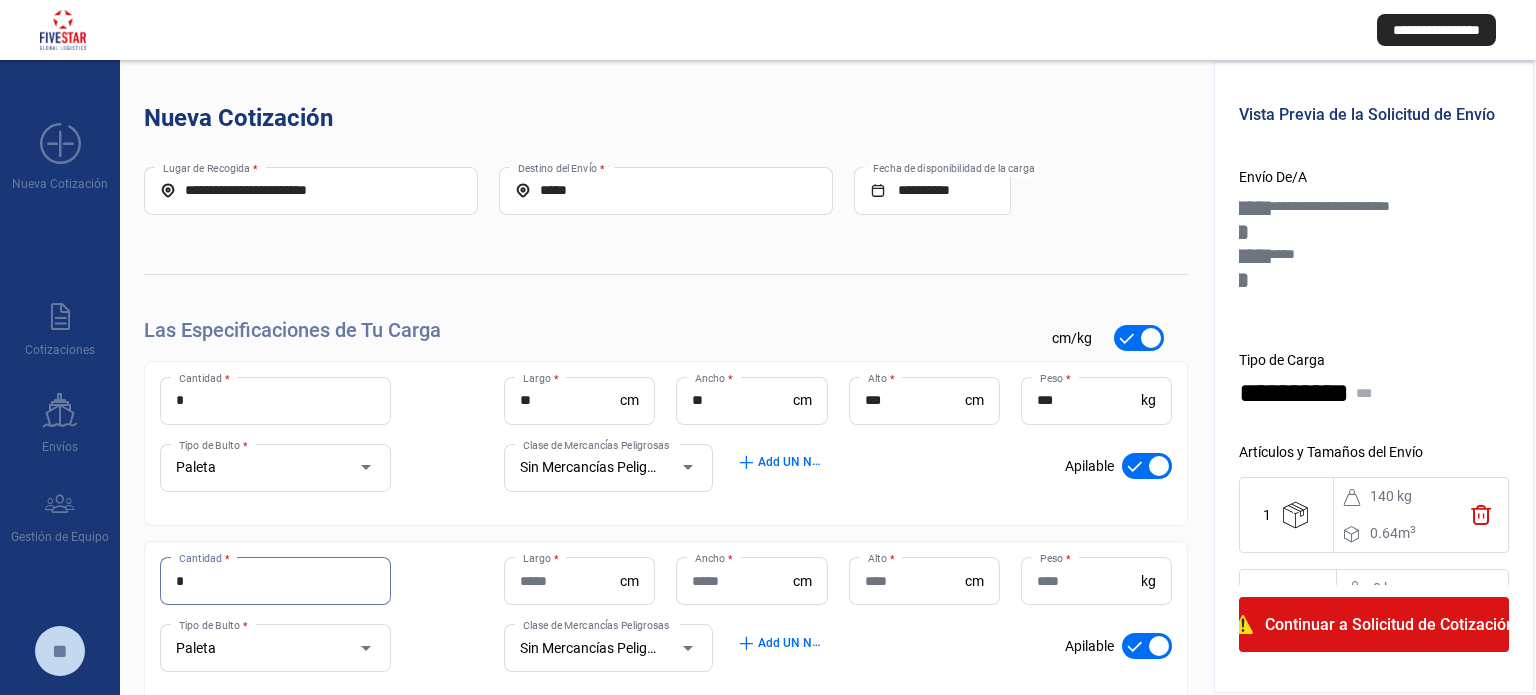 type on "*" 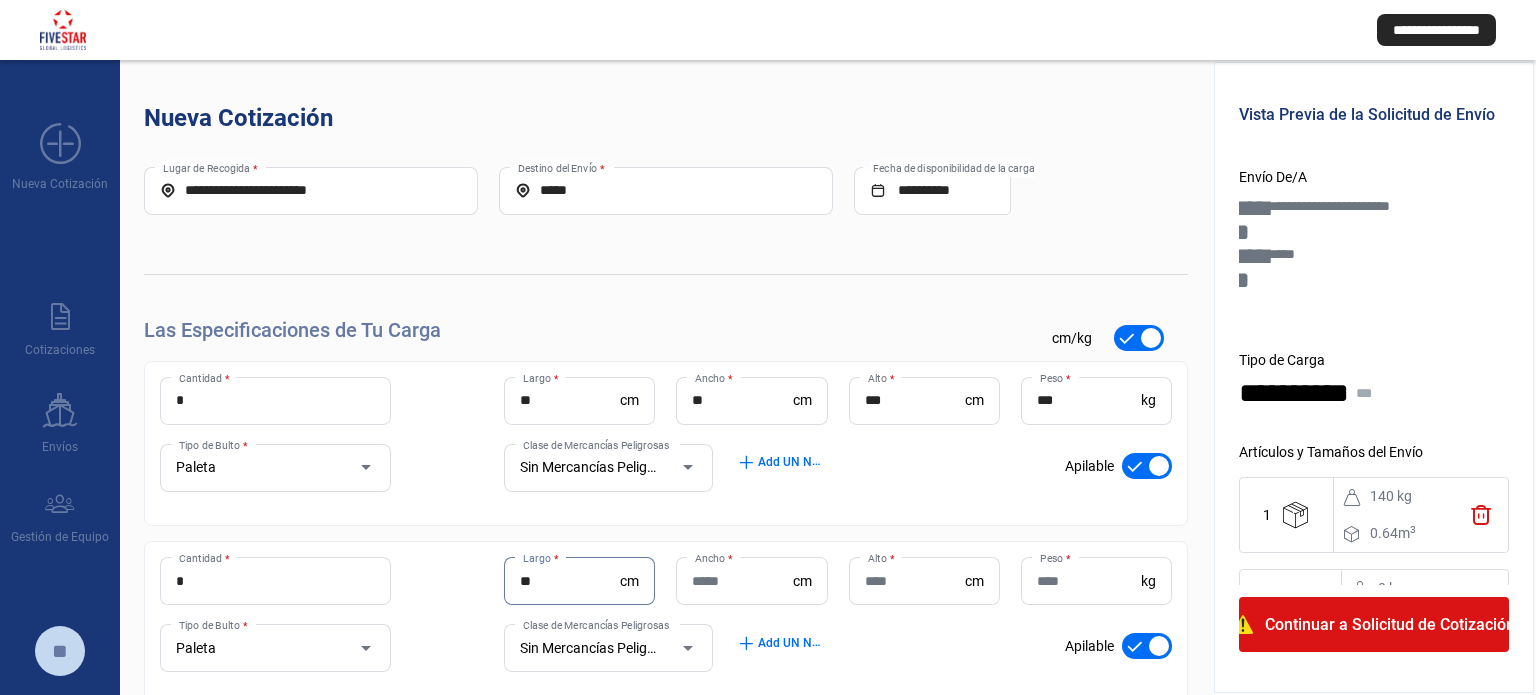 type on "**" 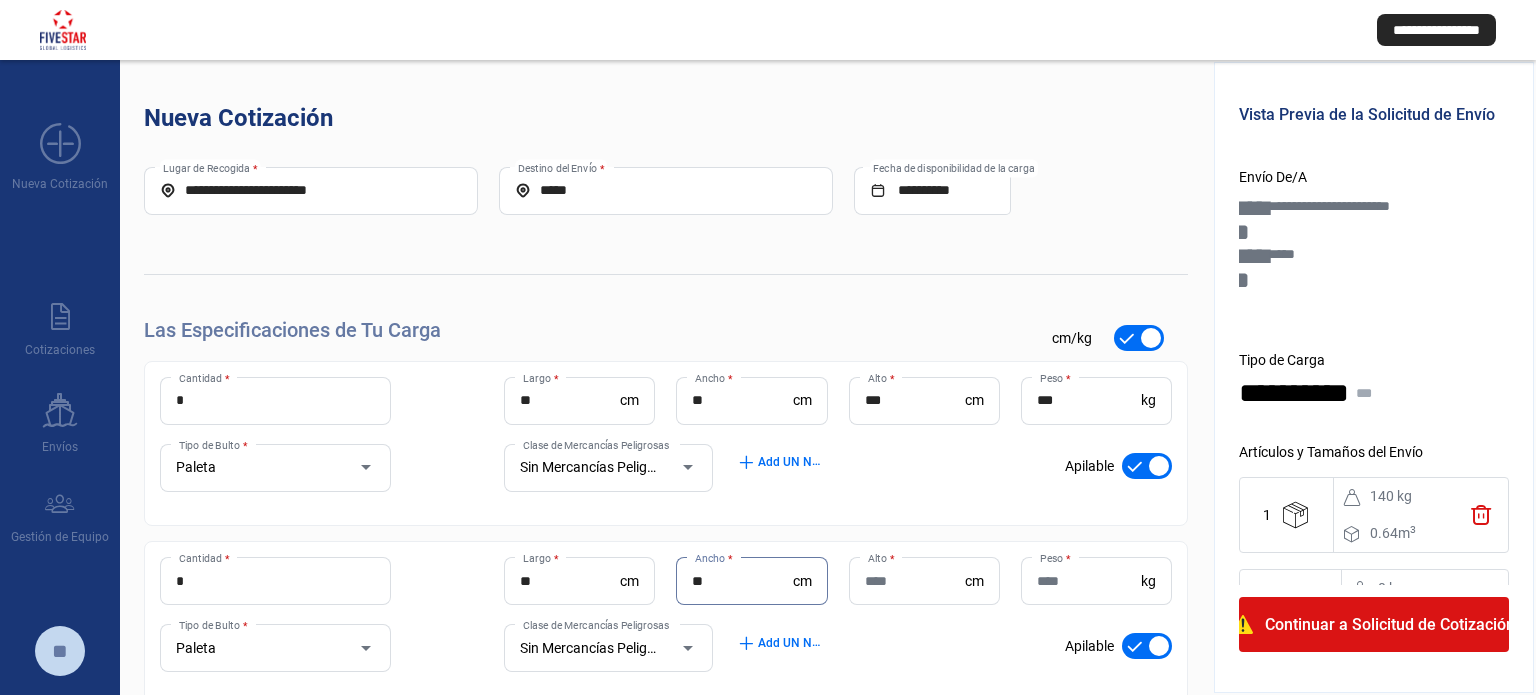 type on "**" 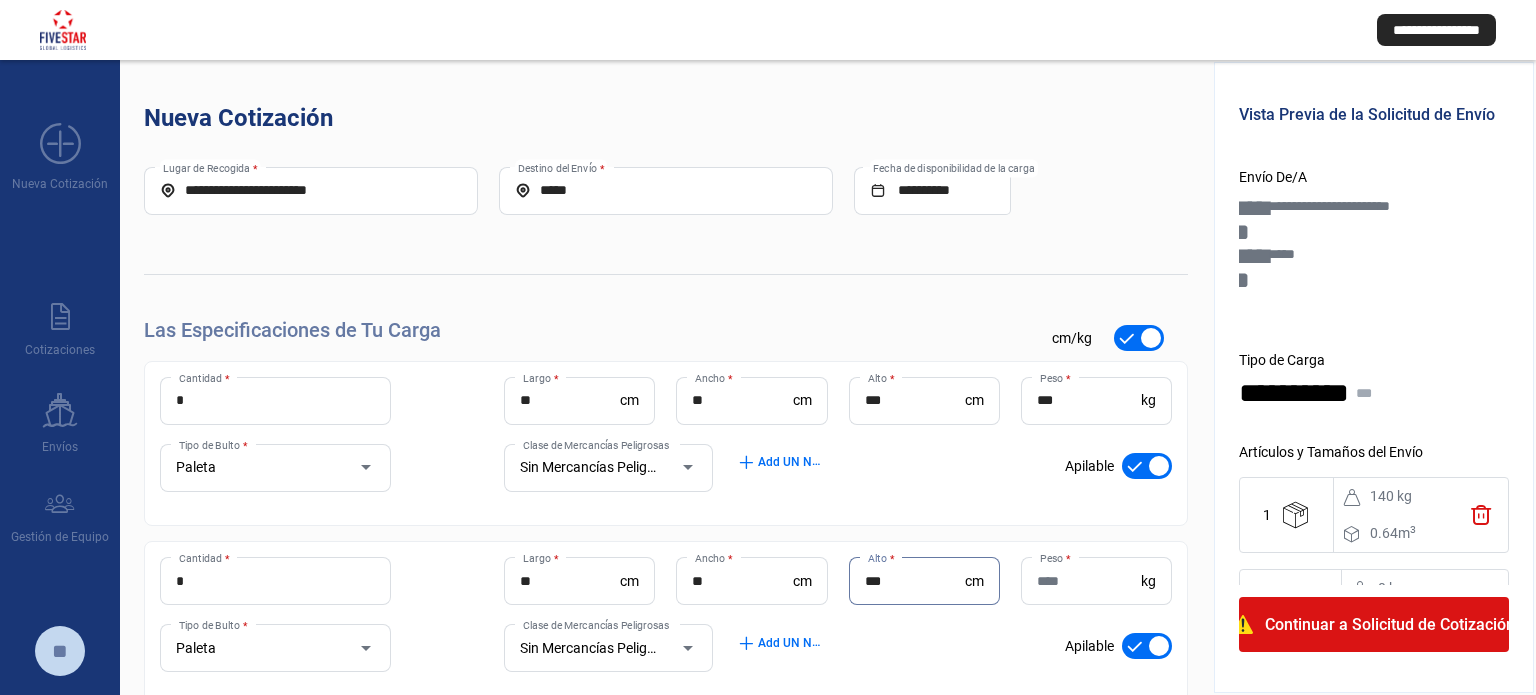 type on "***" 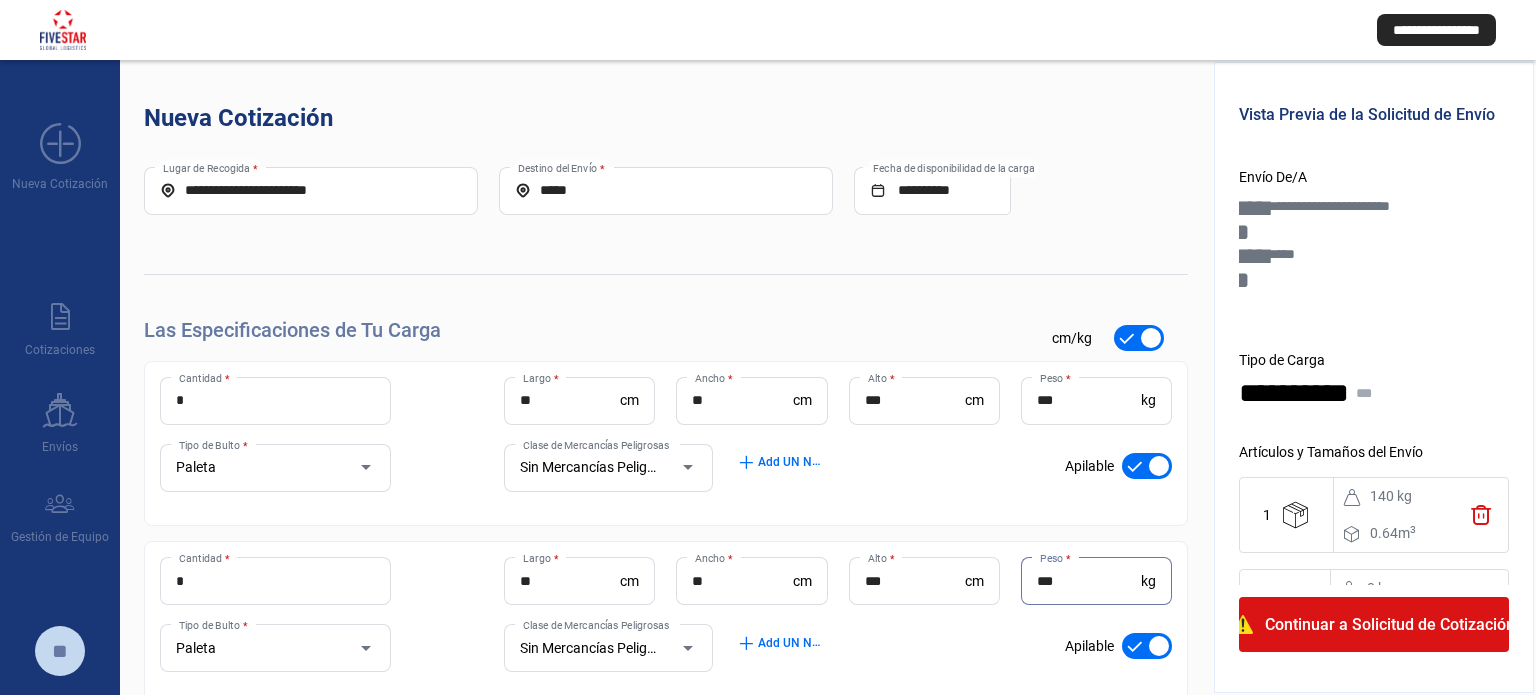 scroll, scrollTop: 128, scrollLeft: 0, axis: vertical 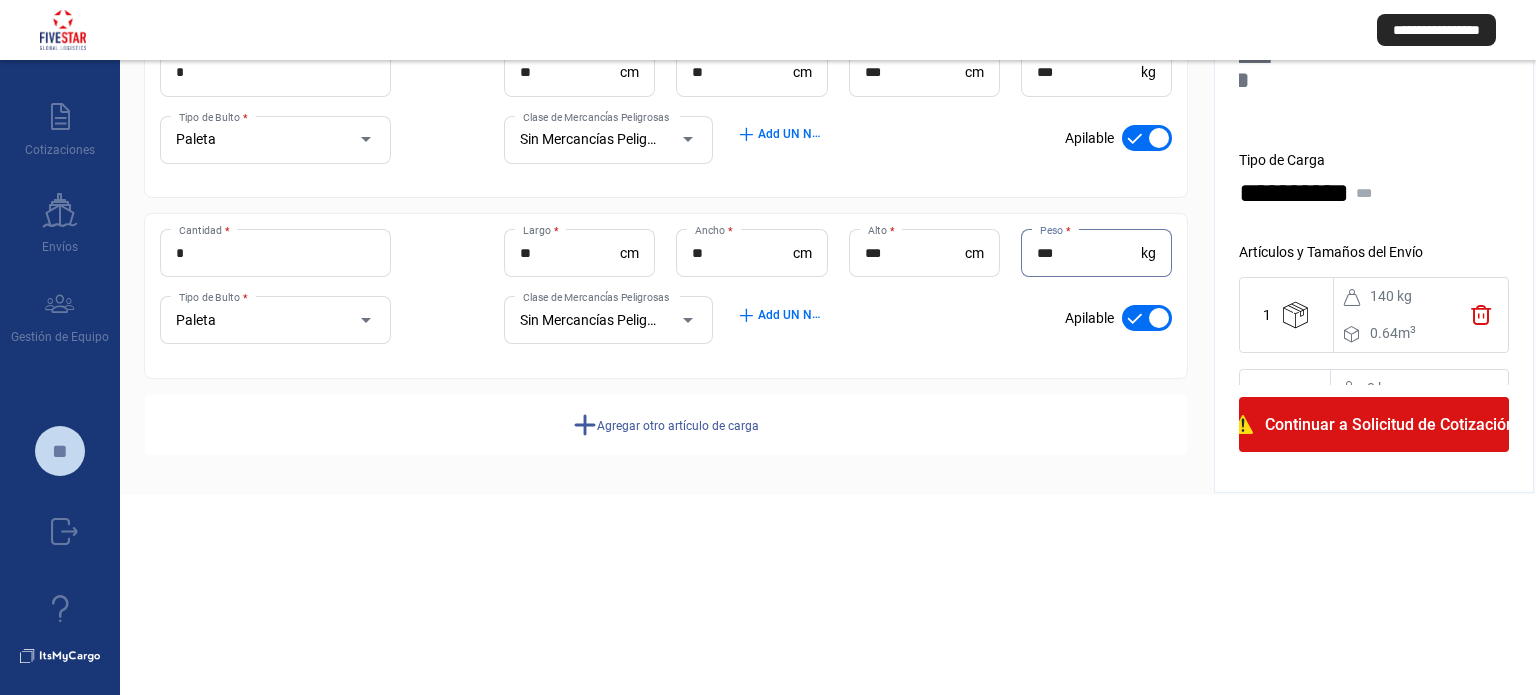type on "***" 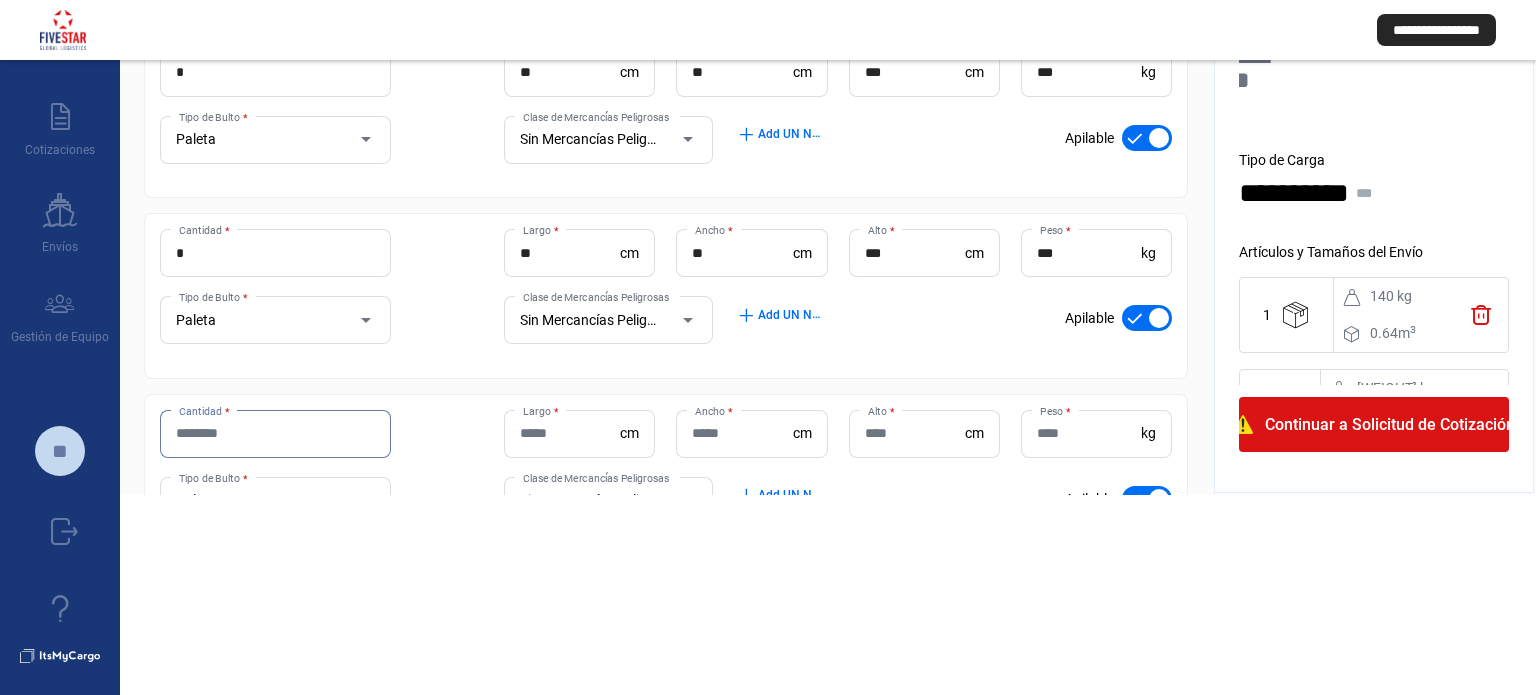 click on "Cantidad *" at bounding box center (275, 433) 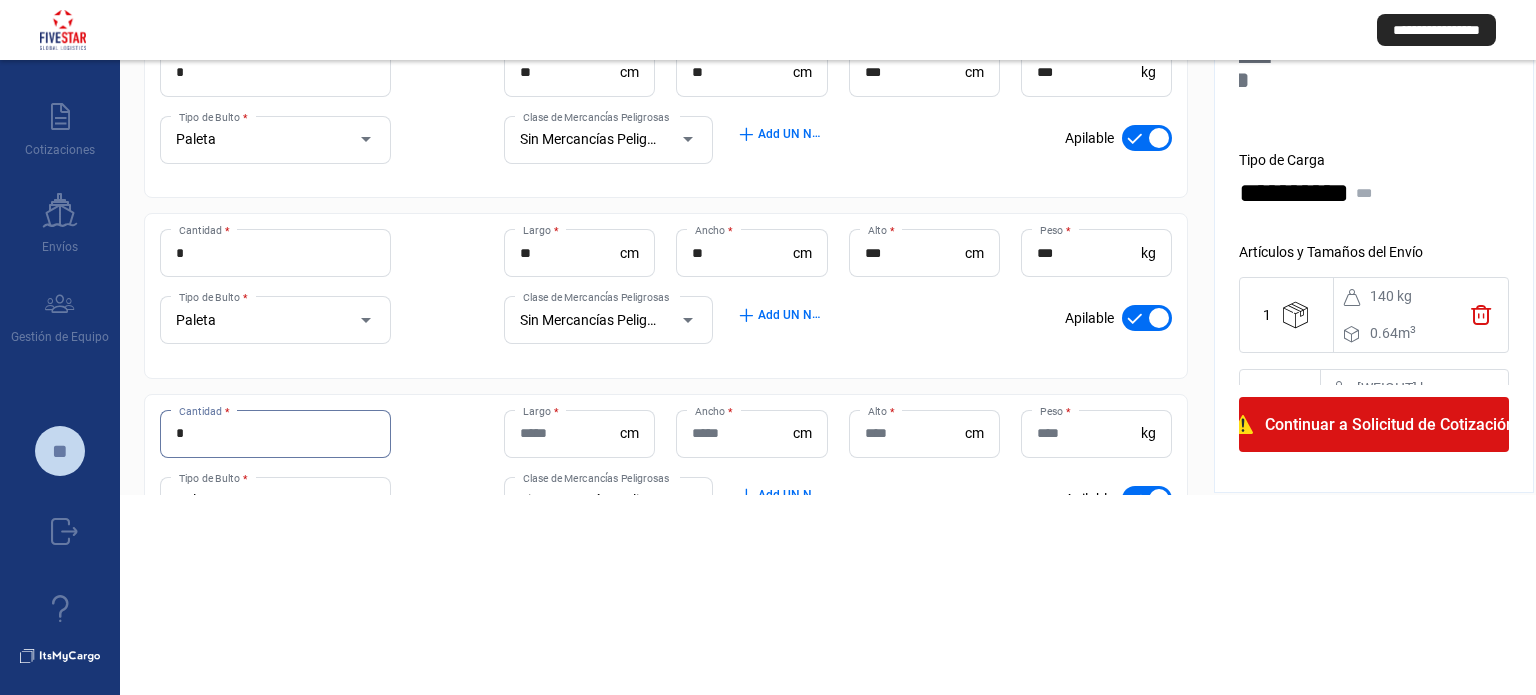 type on "*" 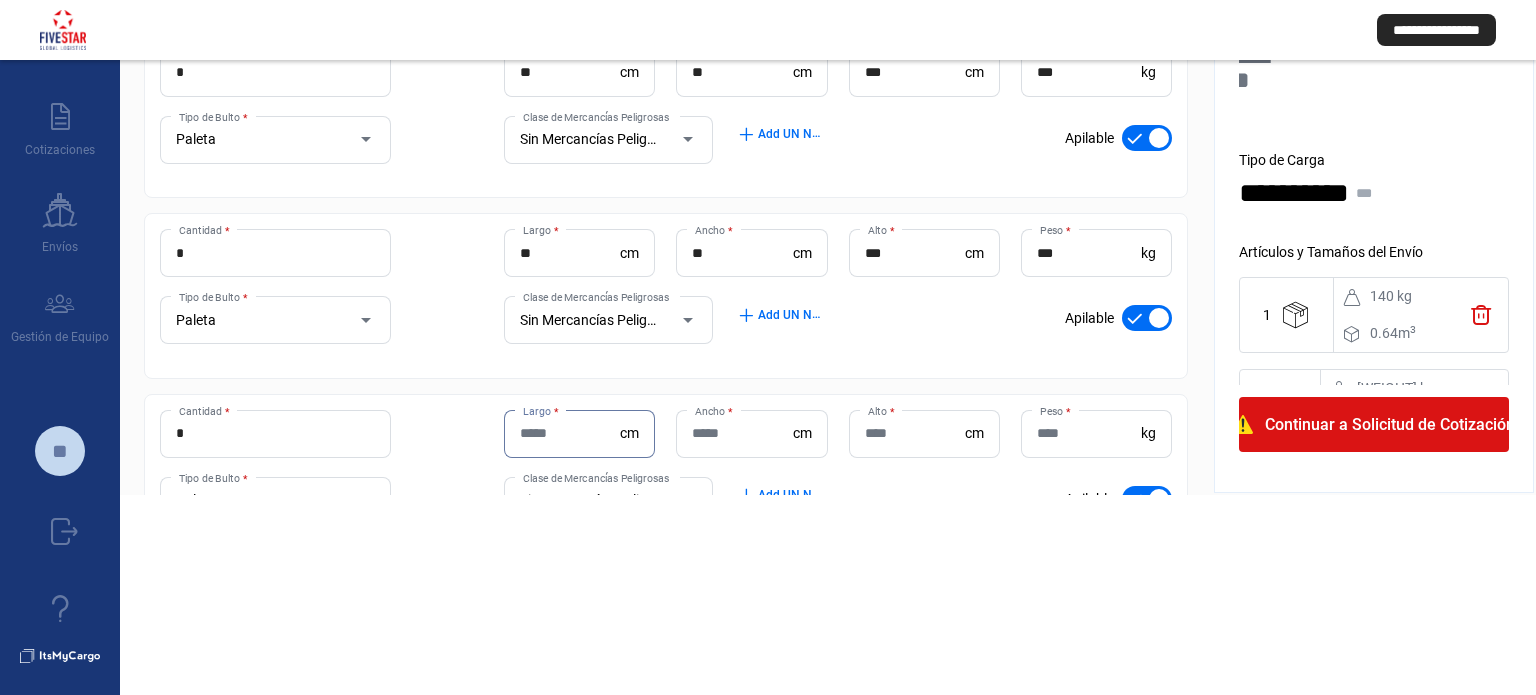click on "Largo  *" at bounding box center (570, 433) 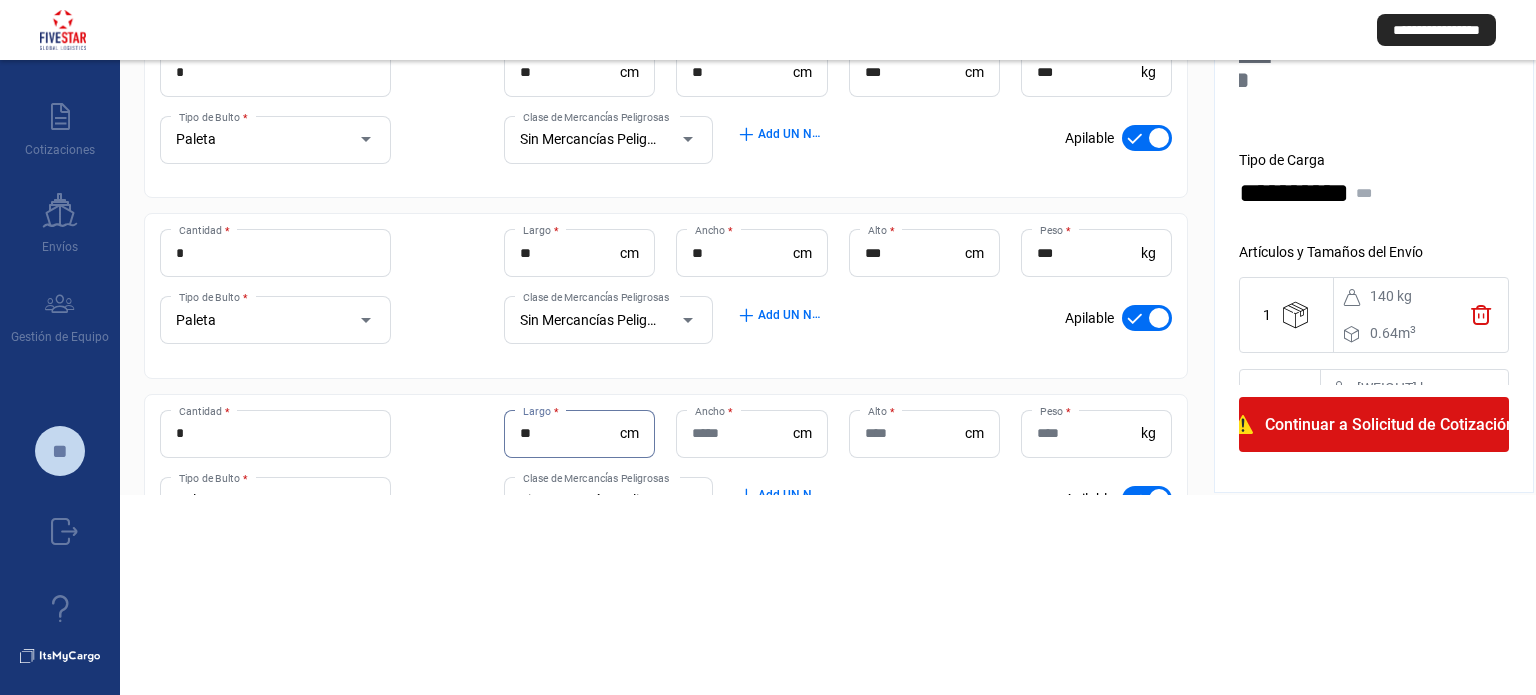 type on "**" 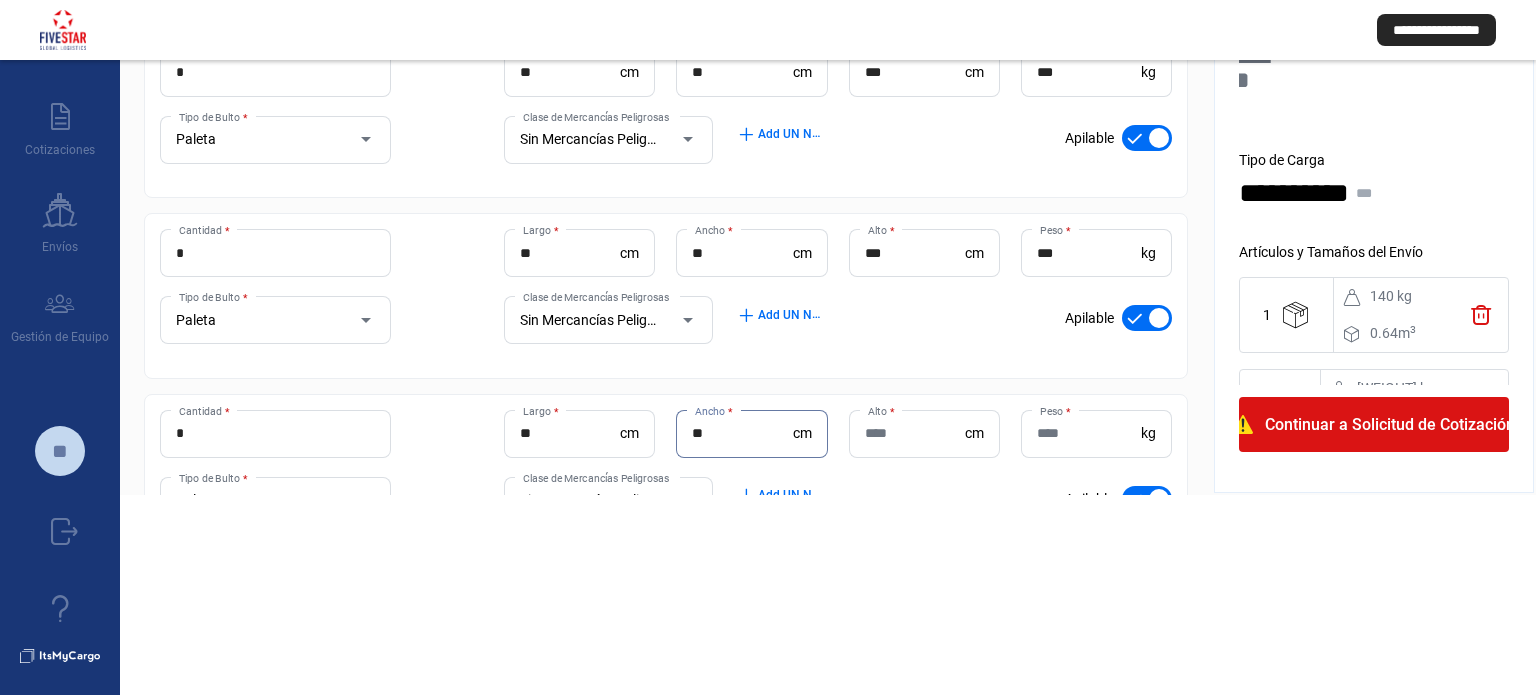 type on "**" 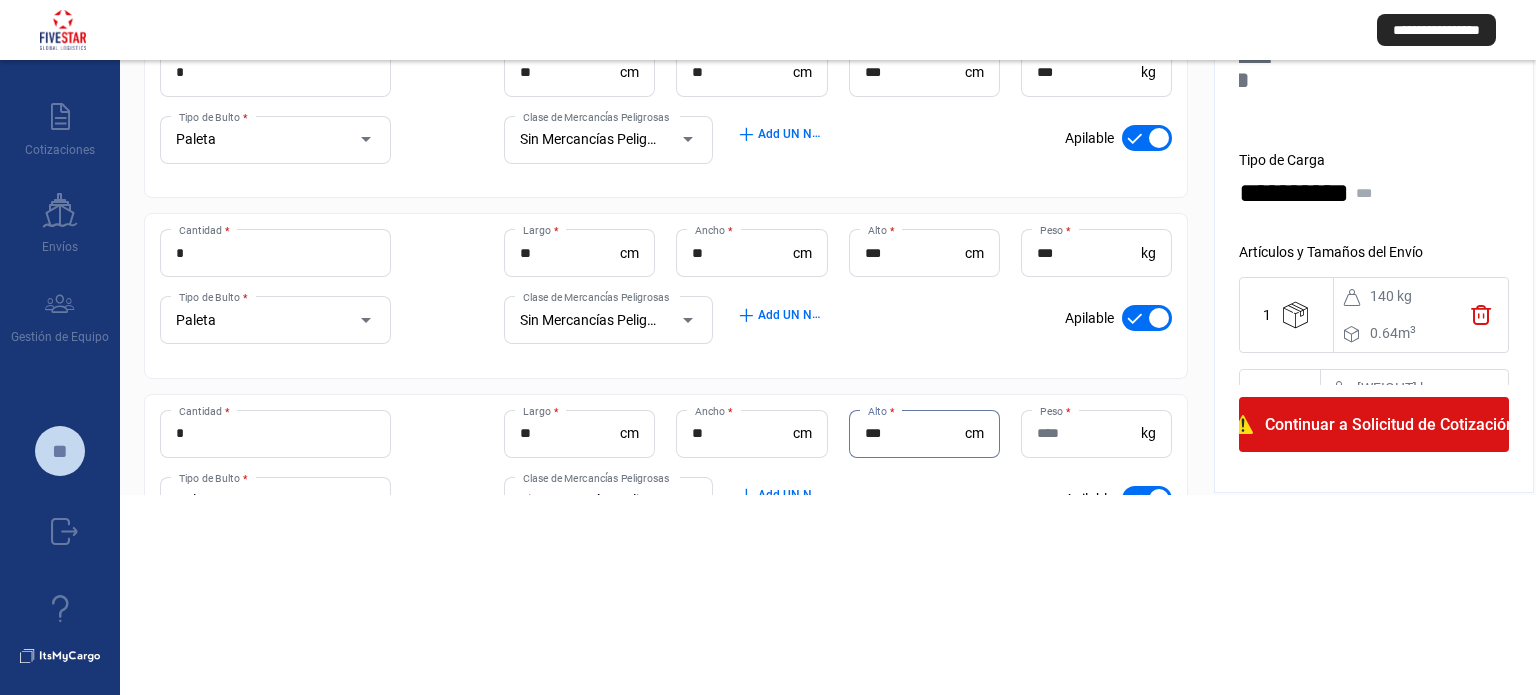 type on "***" 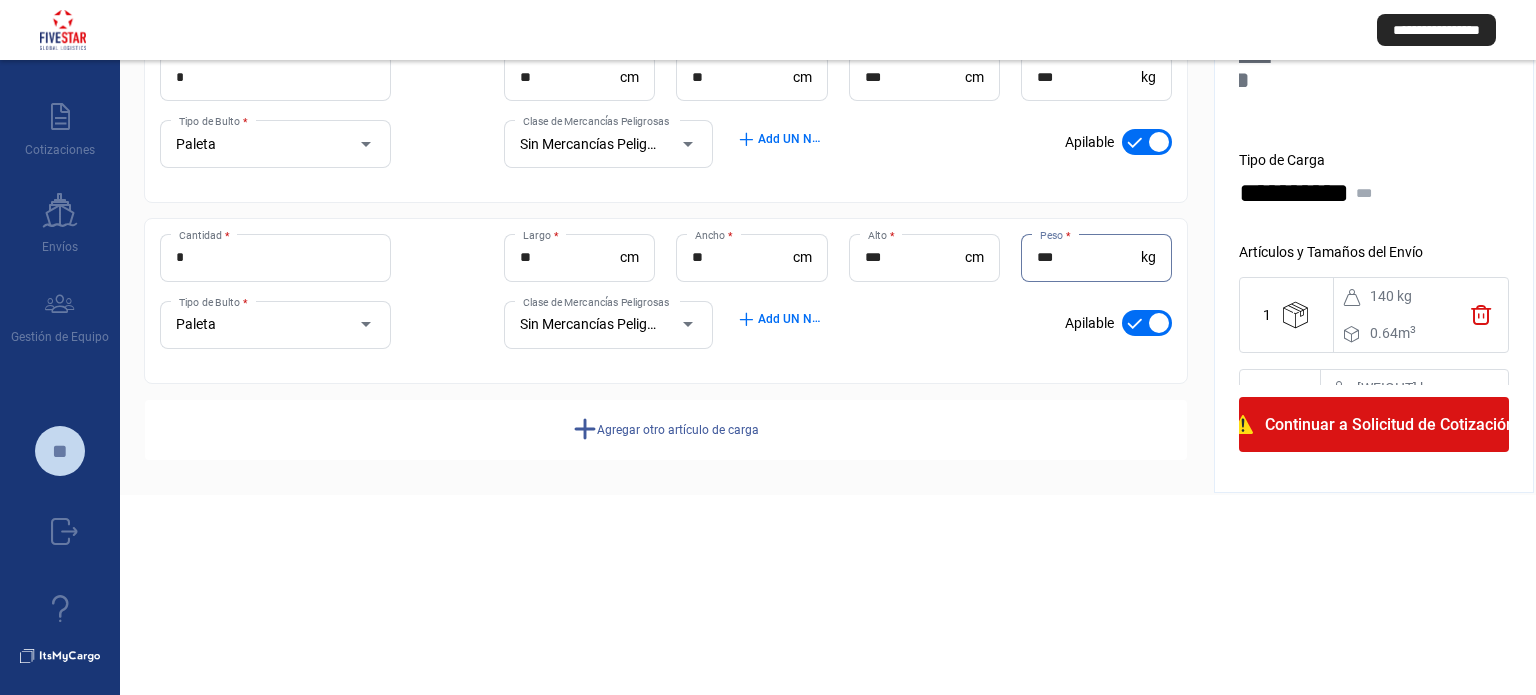 scroll, scrollTop: 308, scrollLeft: 0, axis: vertical 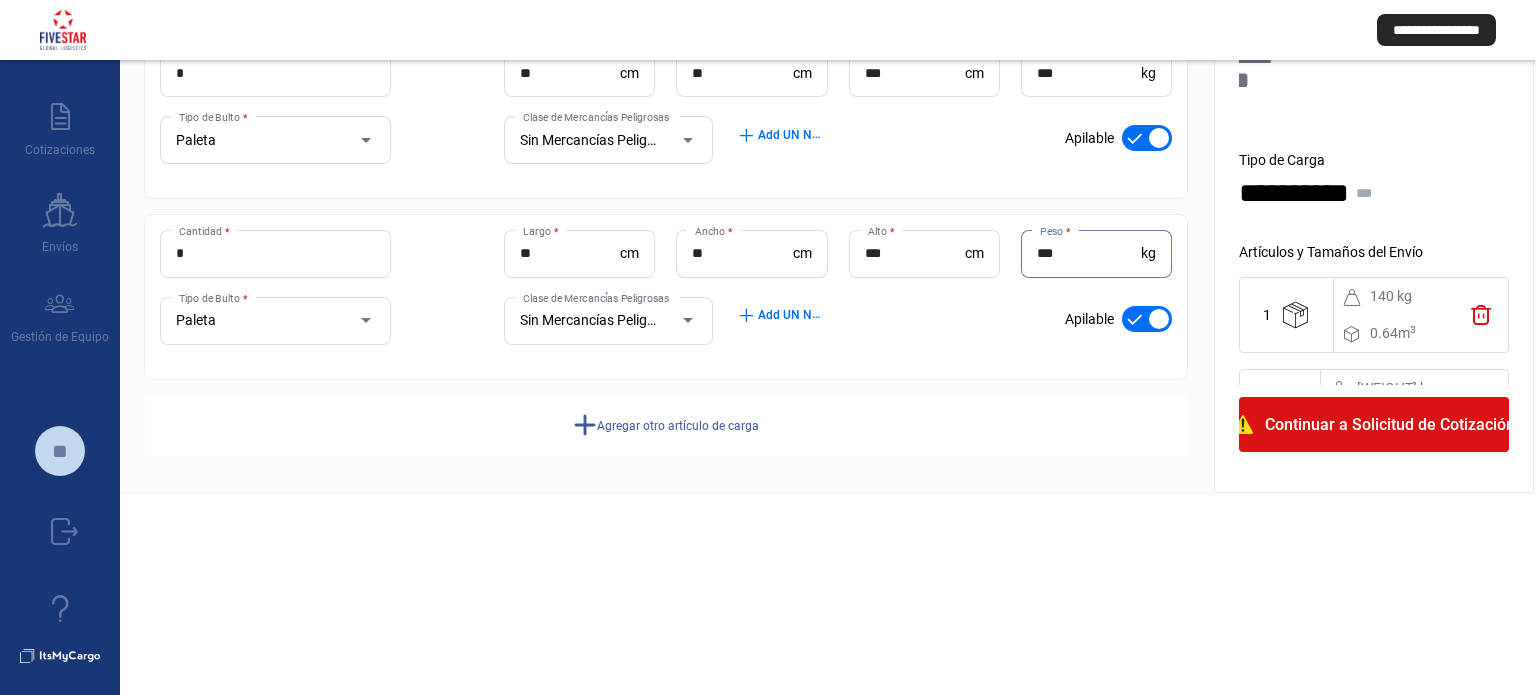 type on "***" 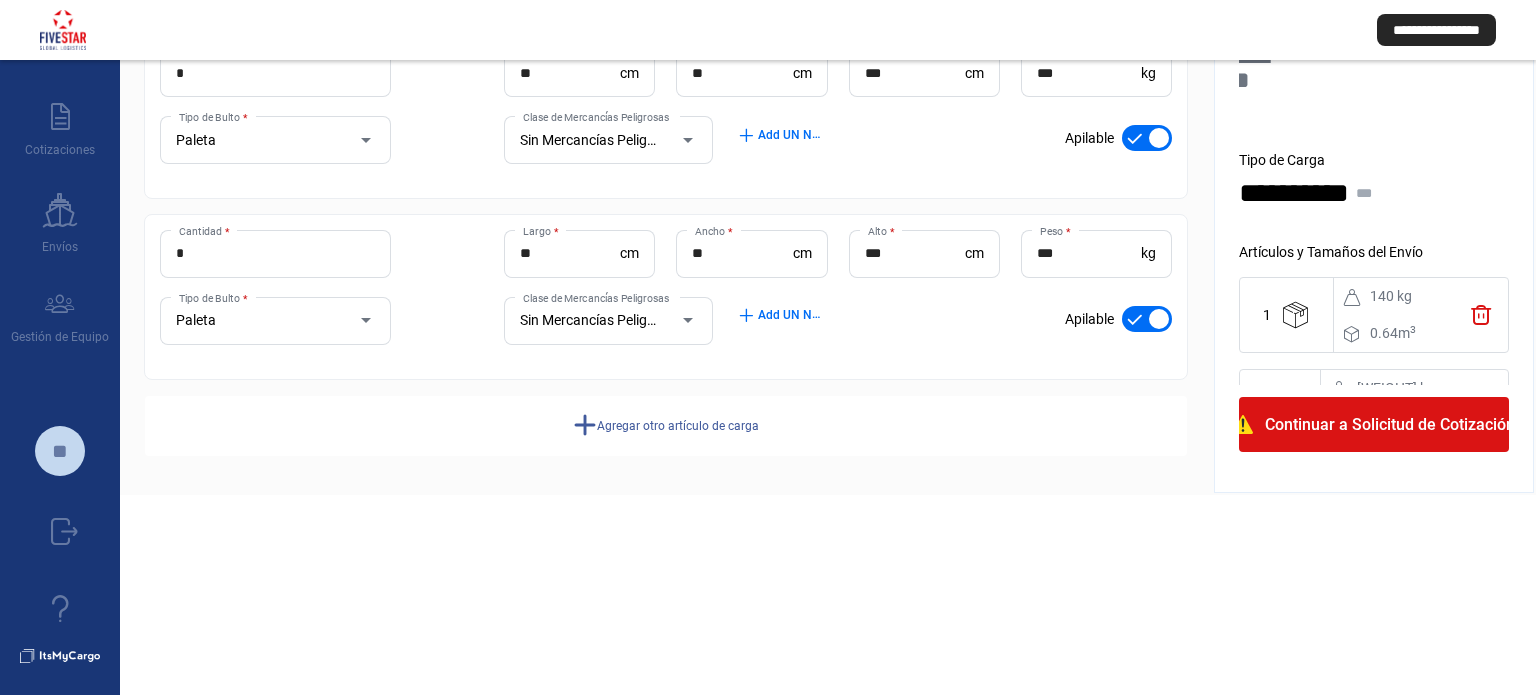 click on "Agregar otro artículo de carga" 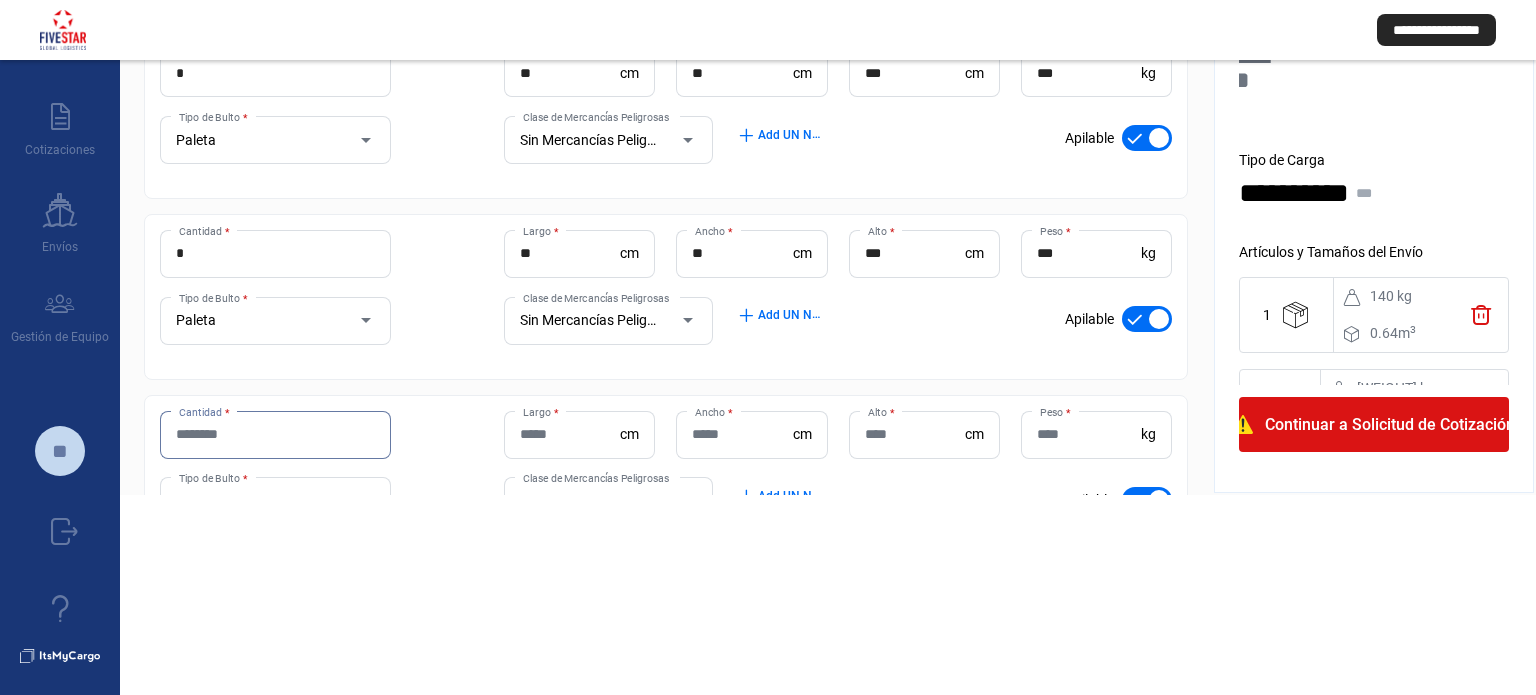 click on "Cantidad *" at bounding box center (275, 434) 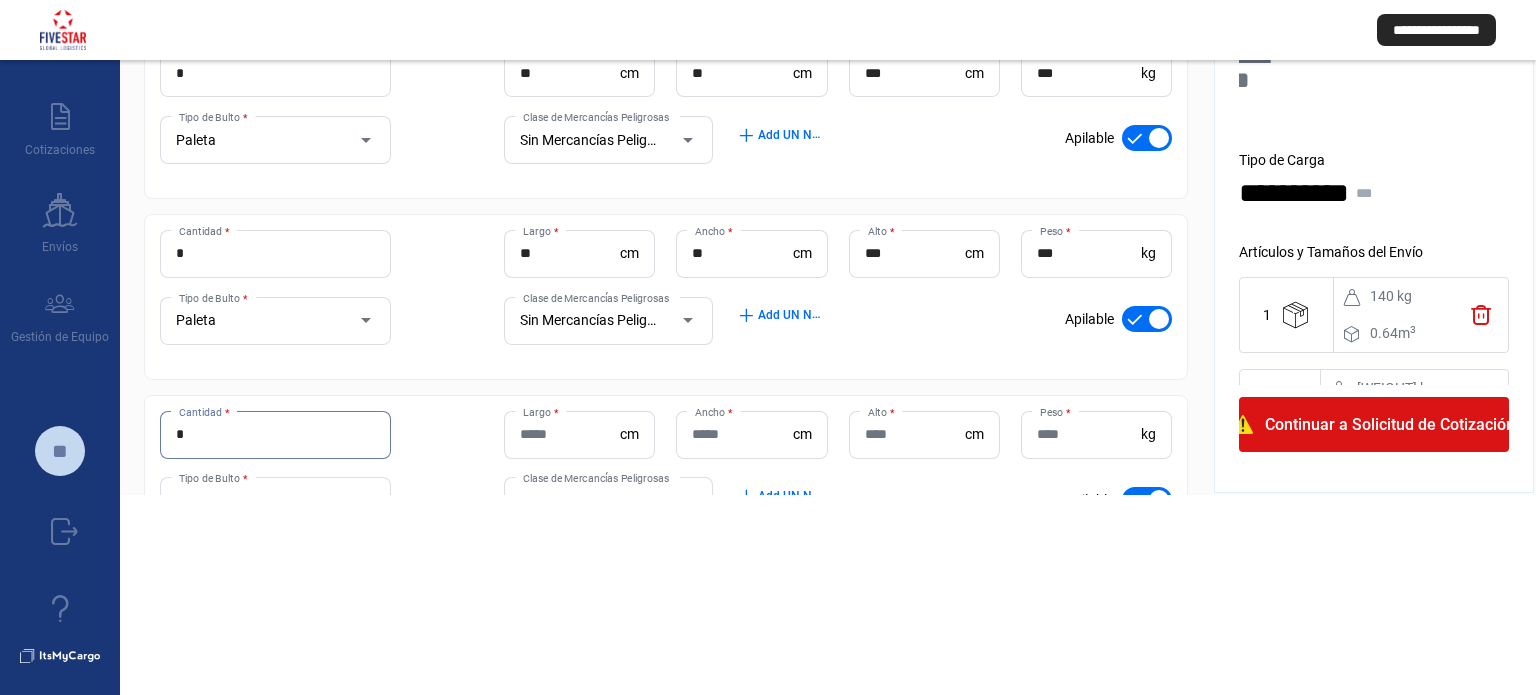 type on "*" 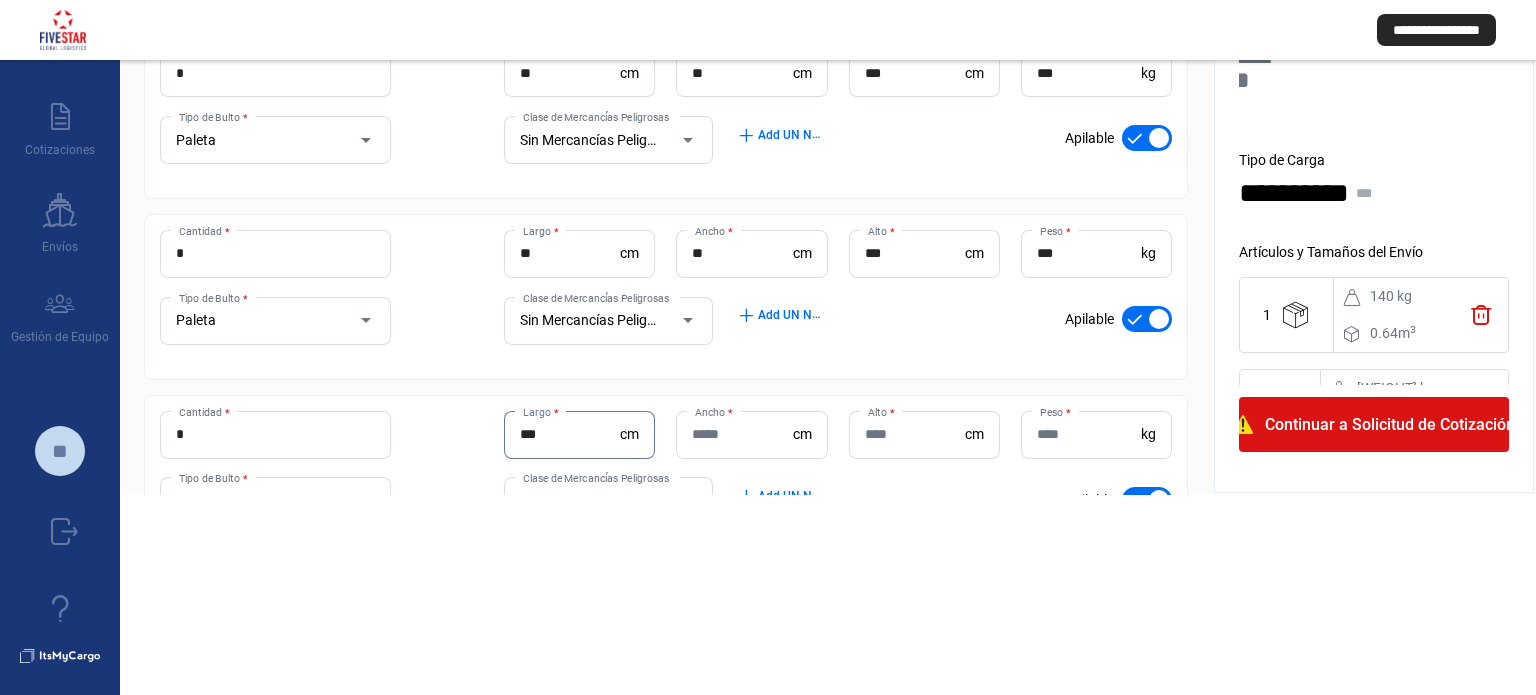 type on "***" 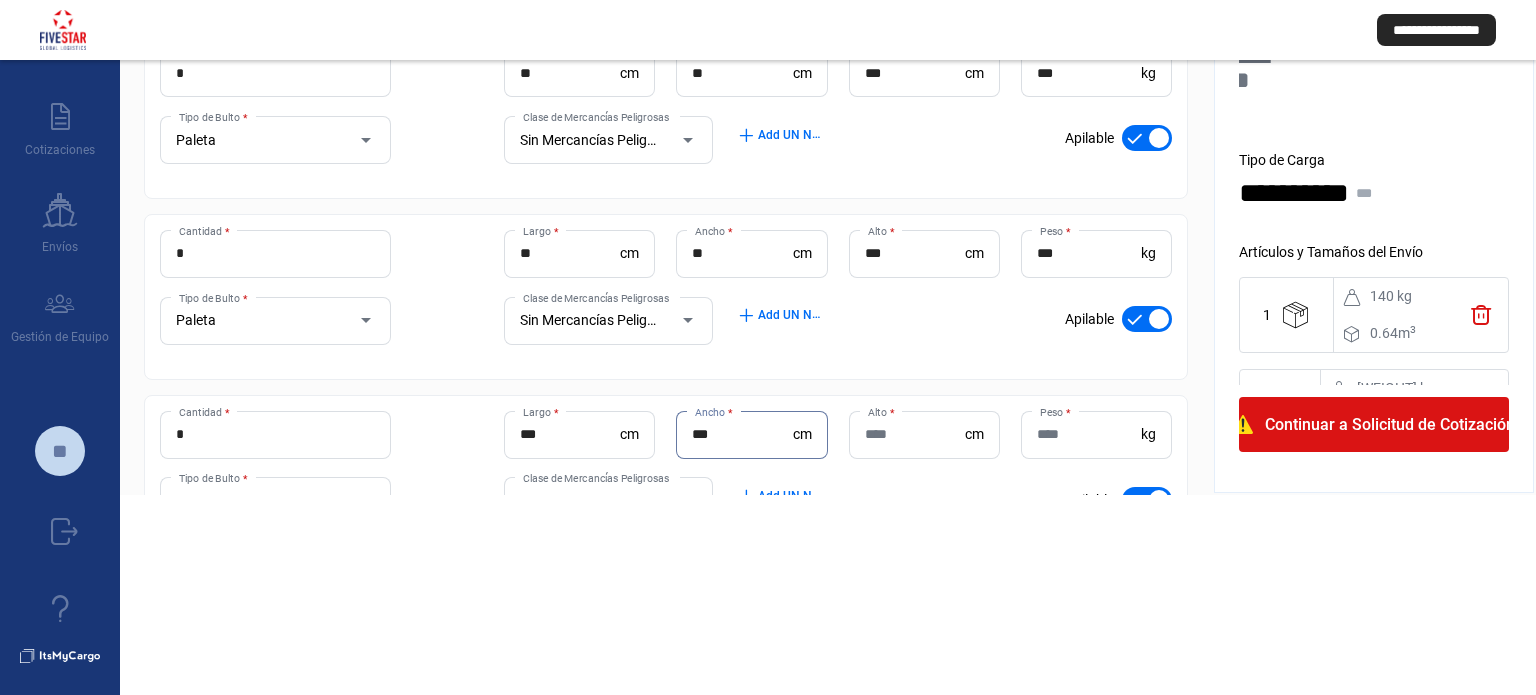 type on "***" 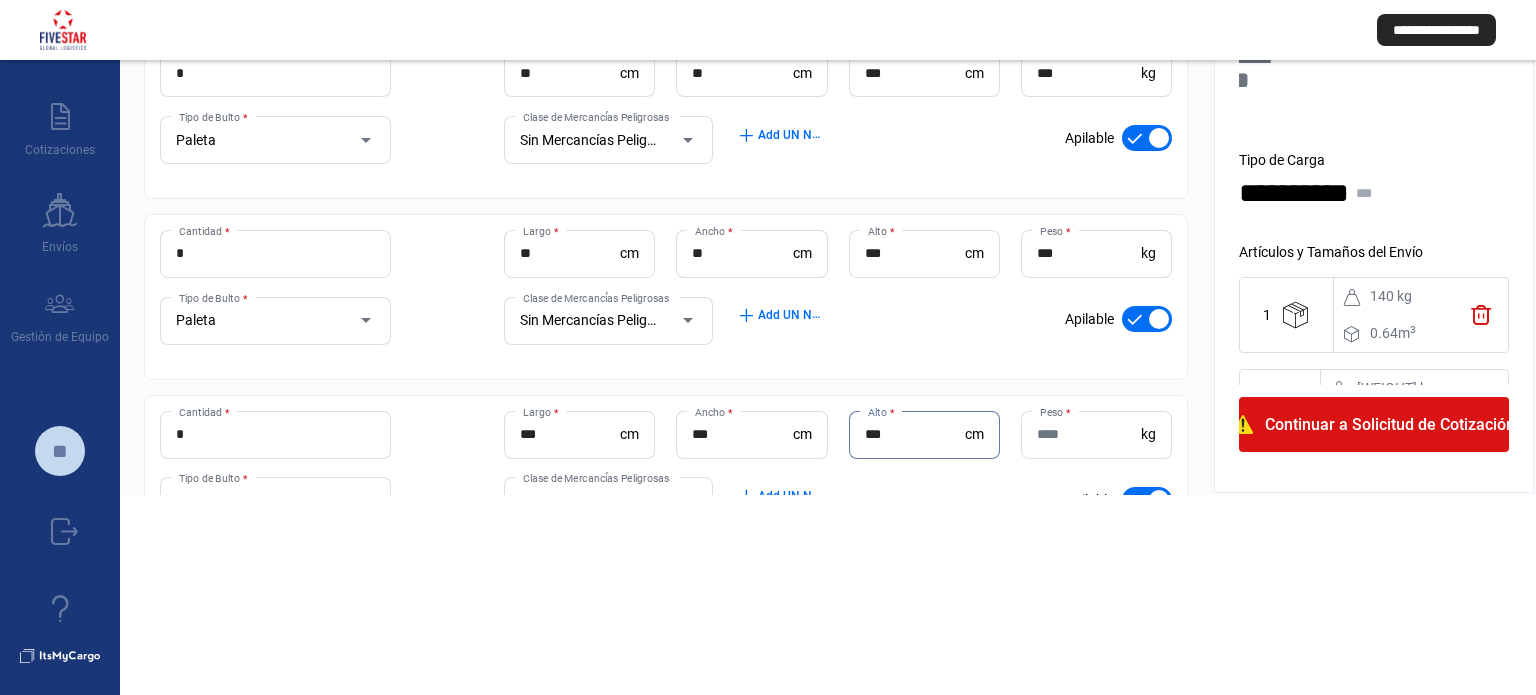 type on "***" 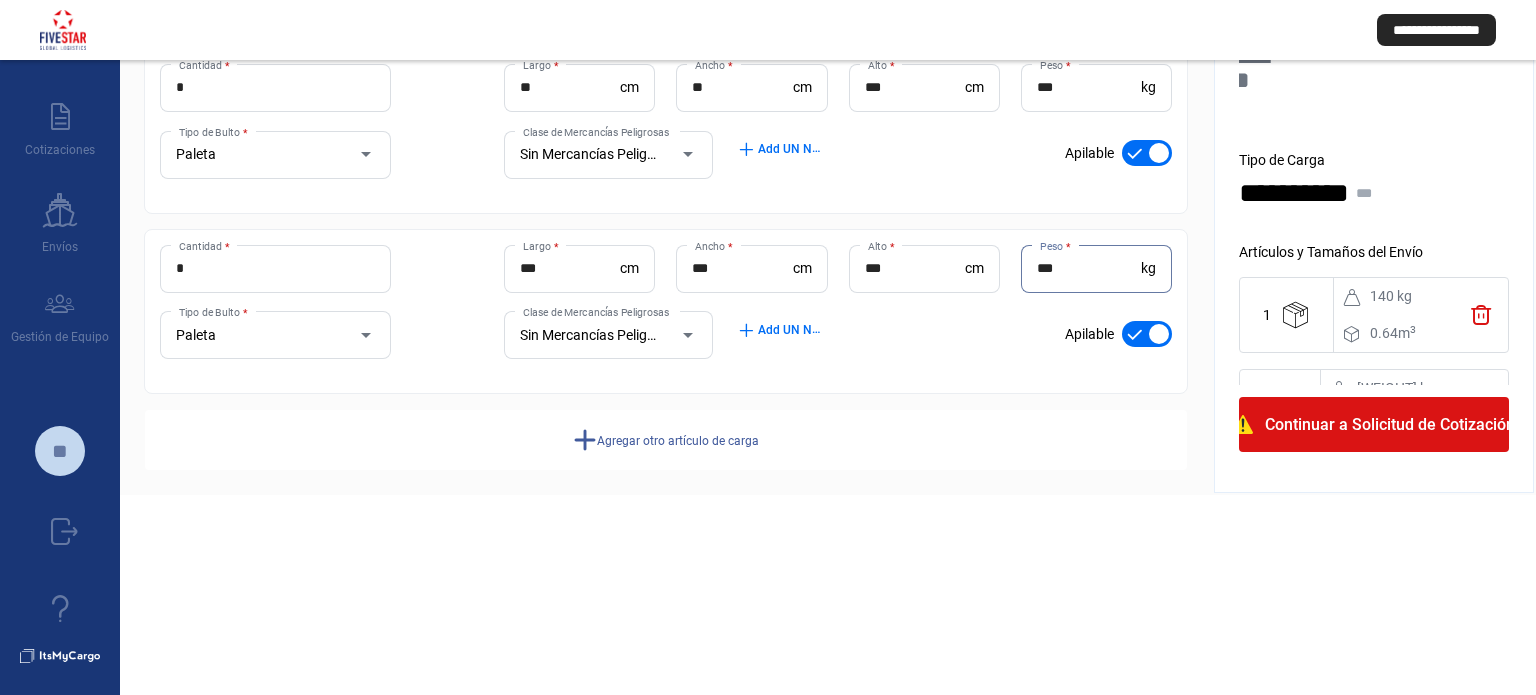 scroll, scrollTop: 488, scrollLeft: 0, axis: vertical 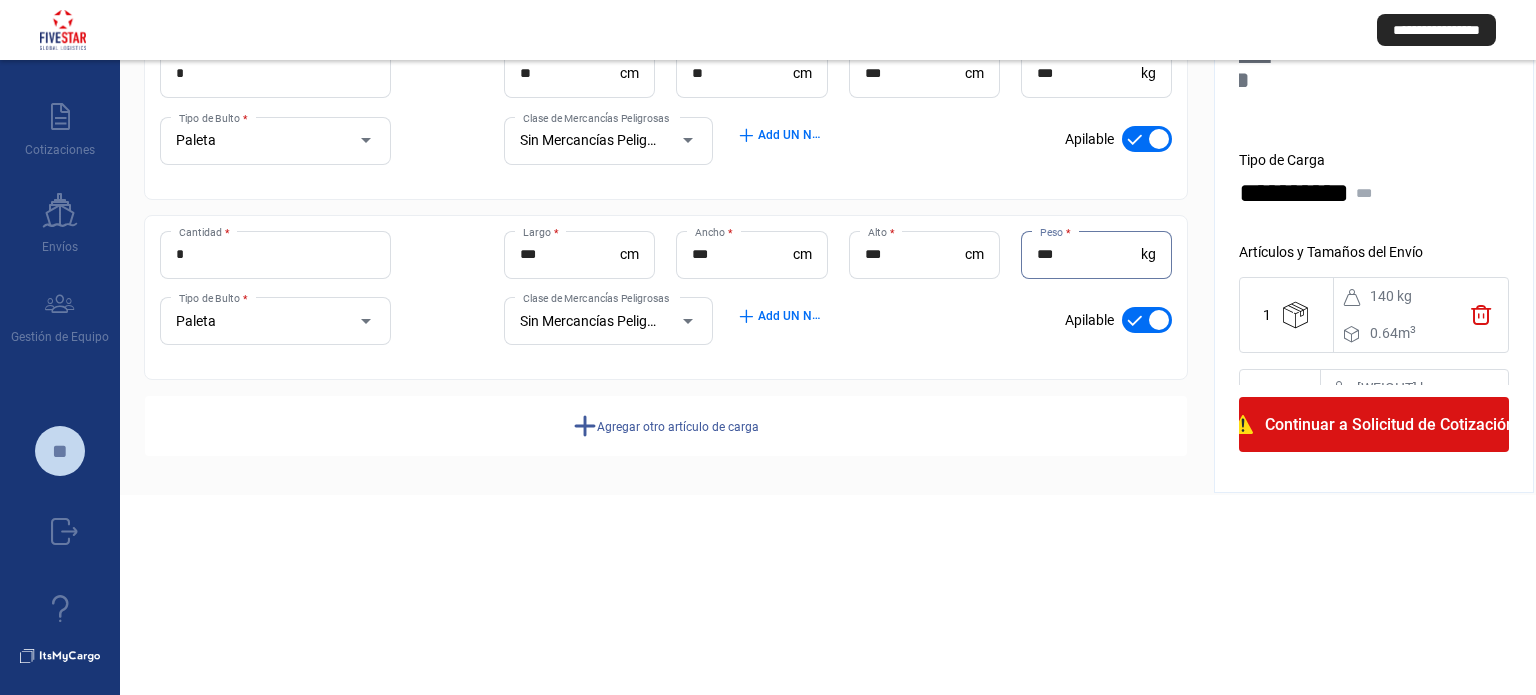 type on "***" 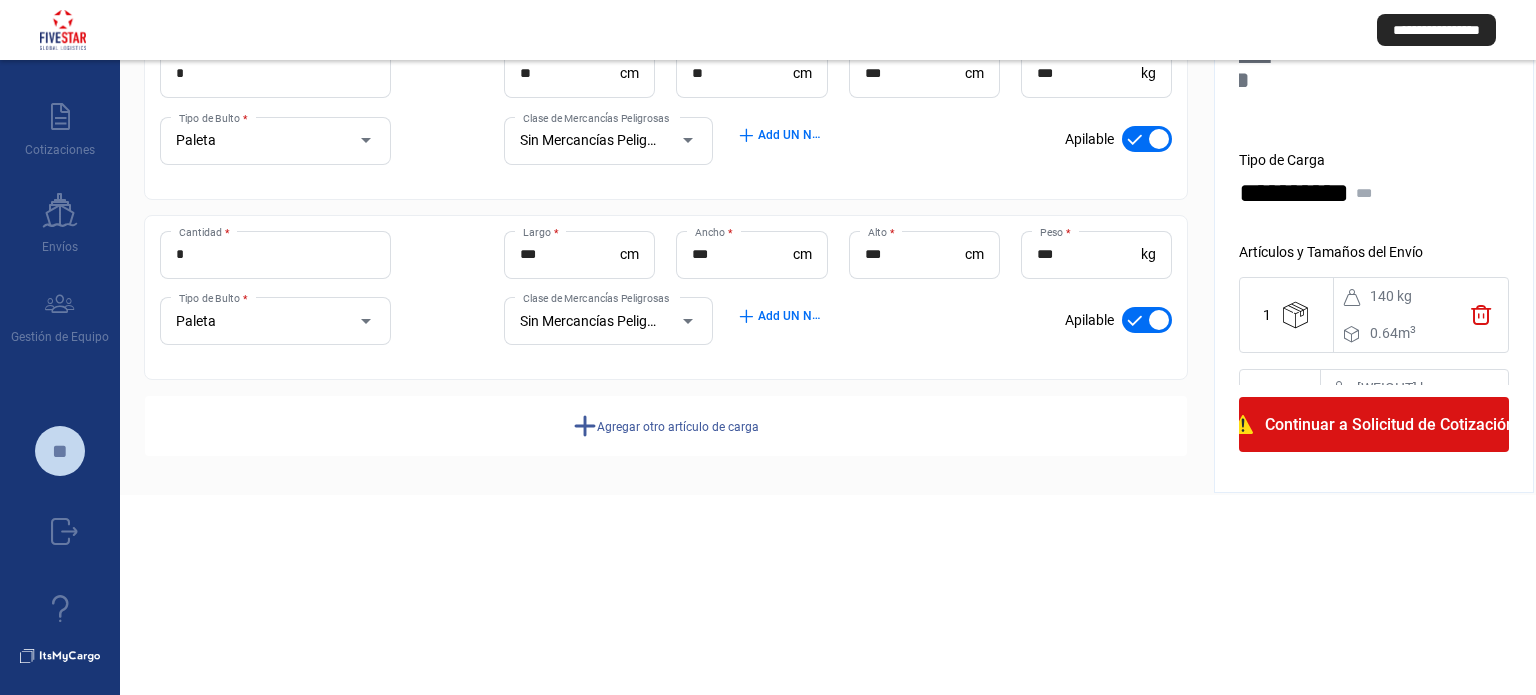 click on "Agregar otro artículo de carga" 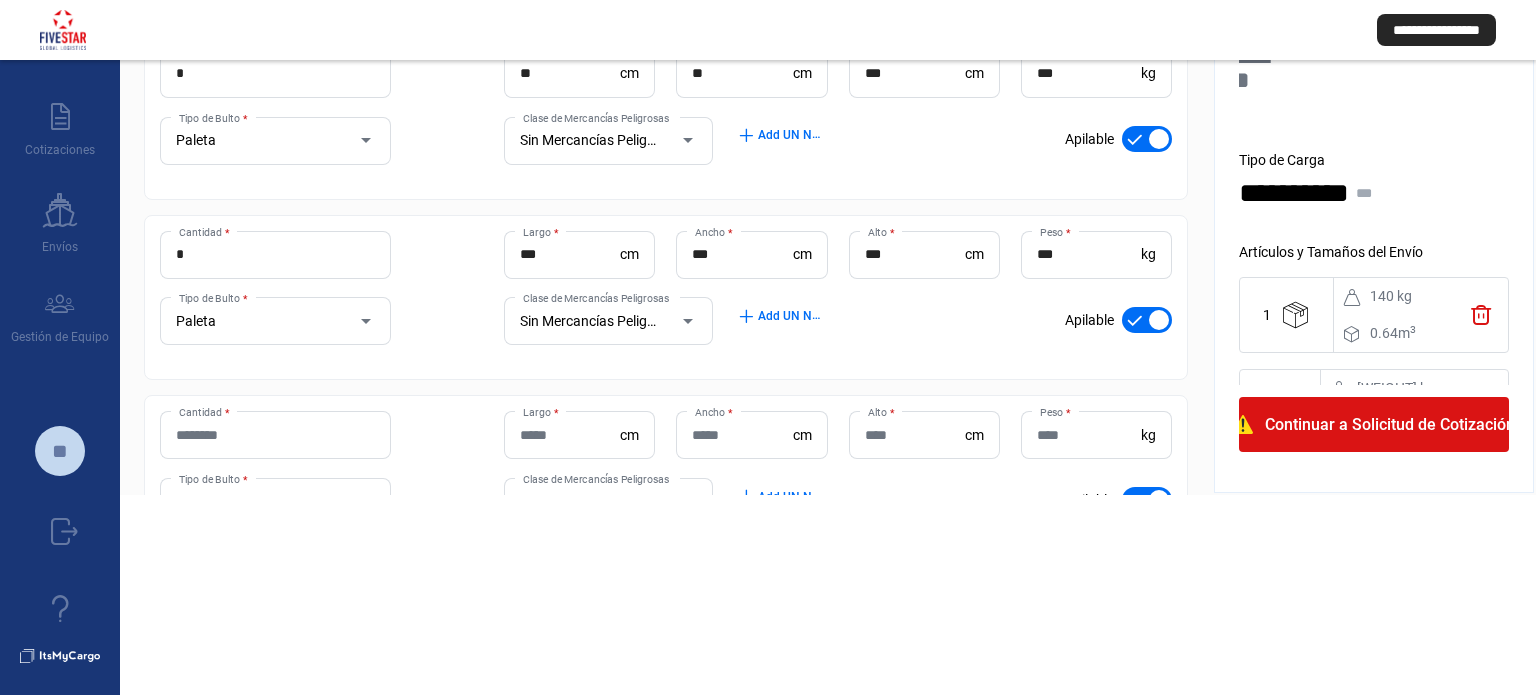 click on "Cantidad *" 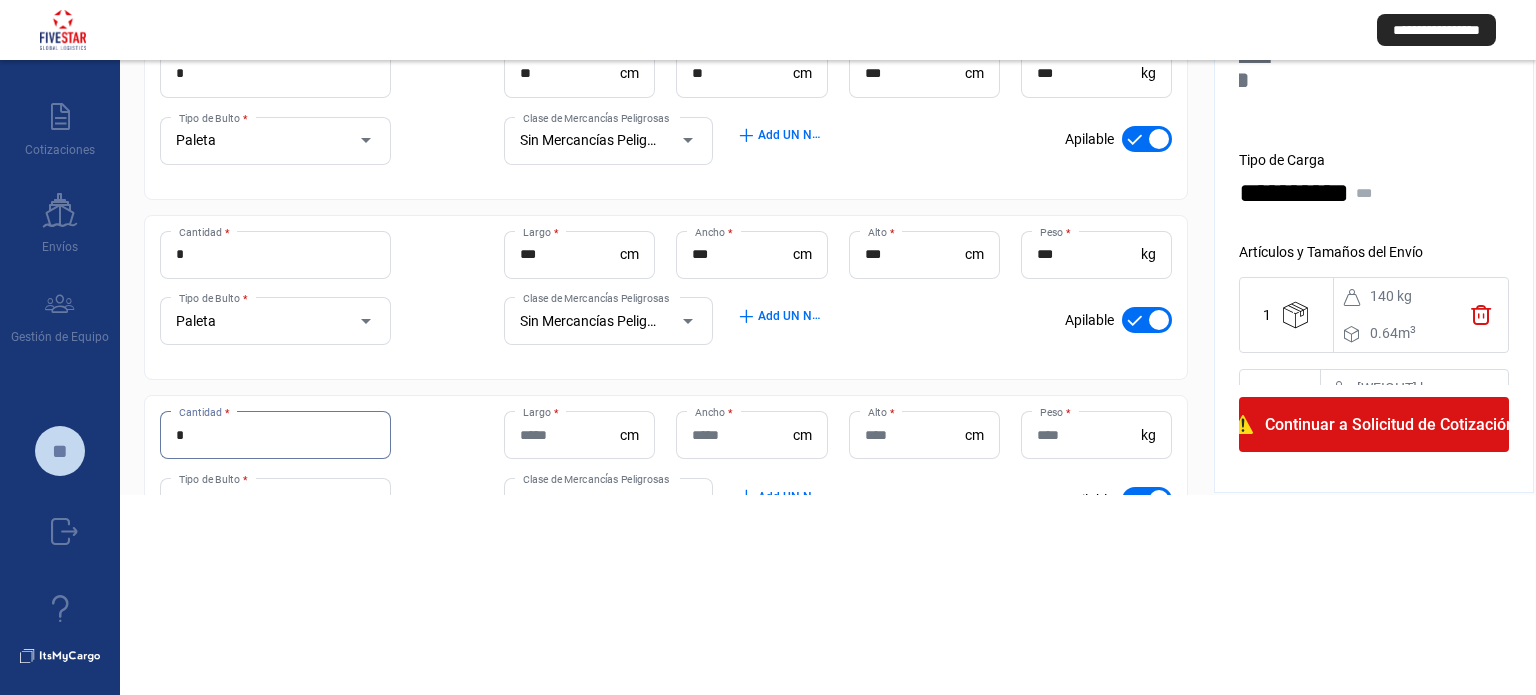 type on "*" 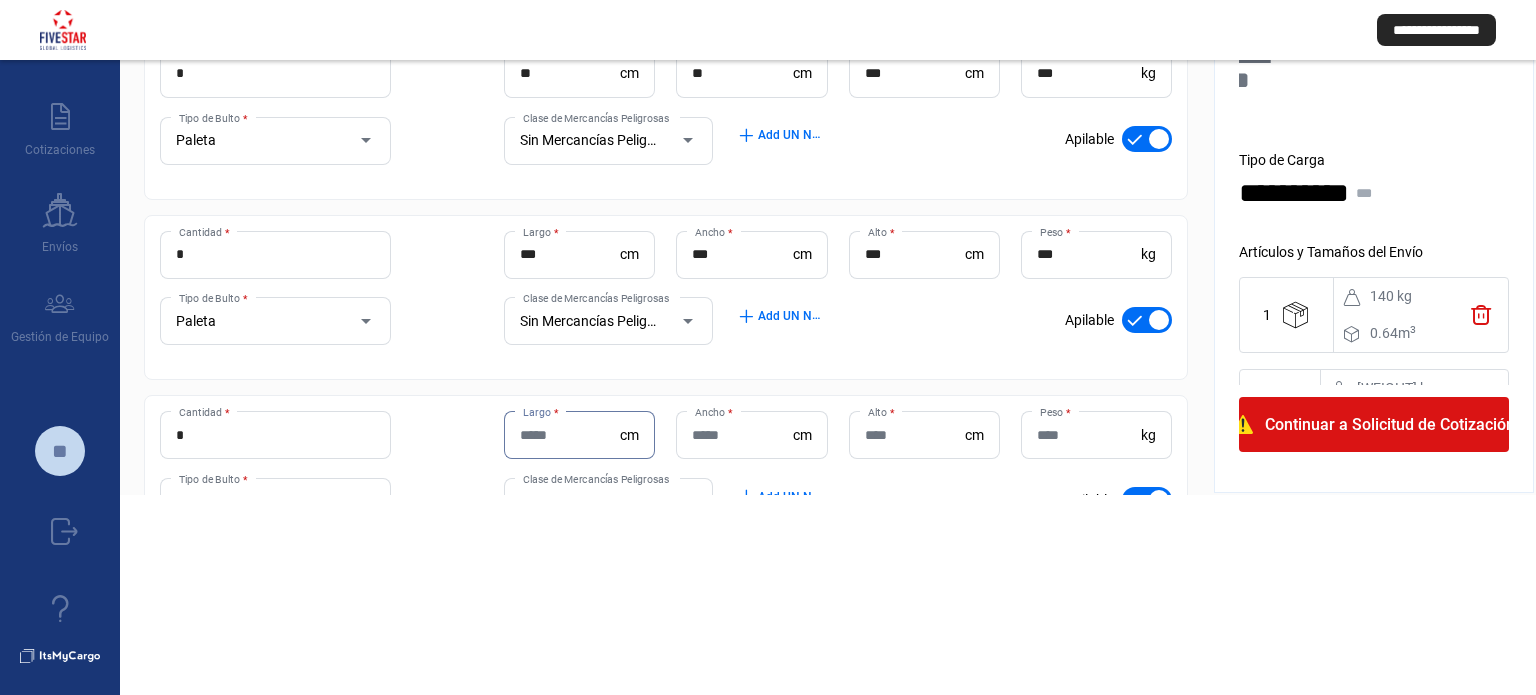 click on "Largo  *" at bounding box center (570, 435) 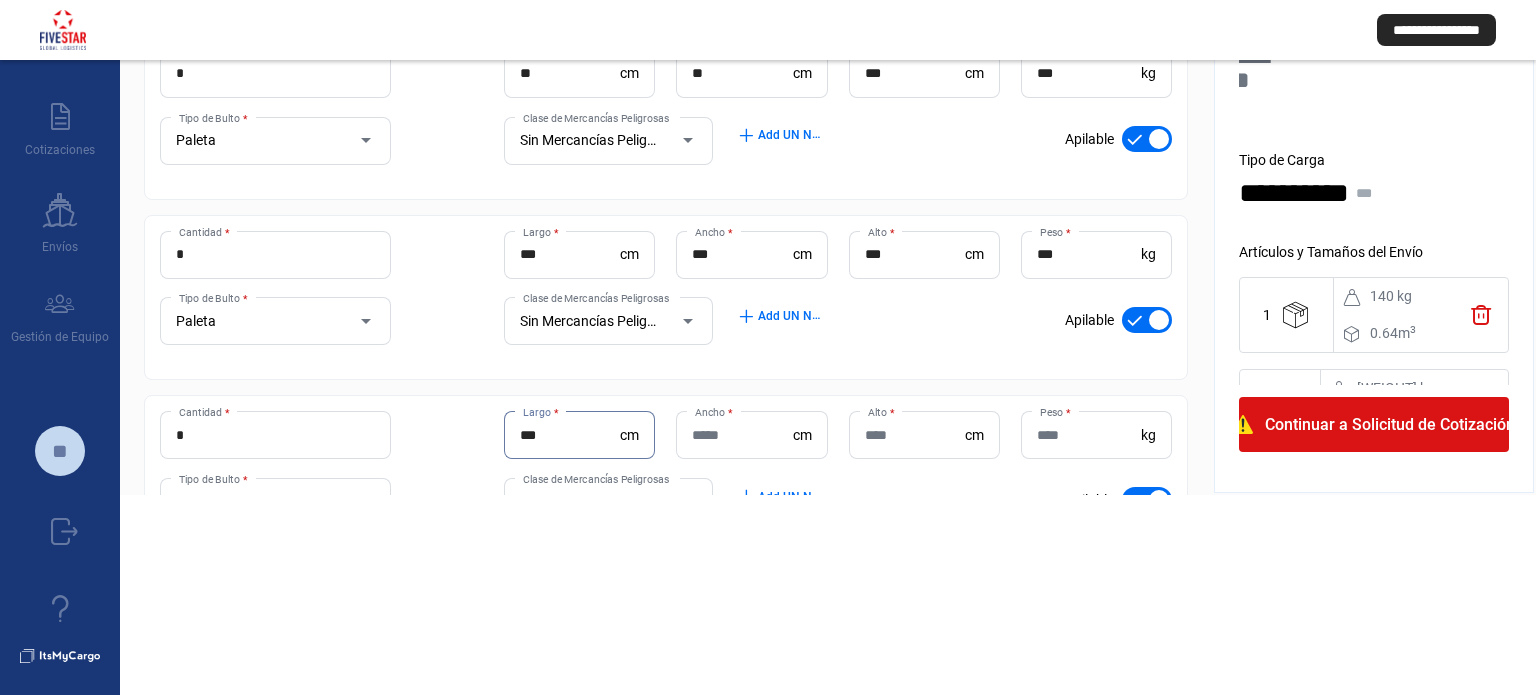 type on "***" 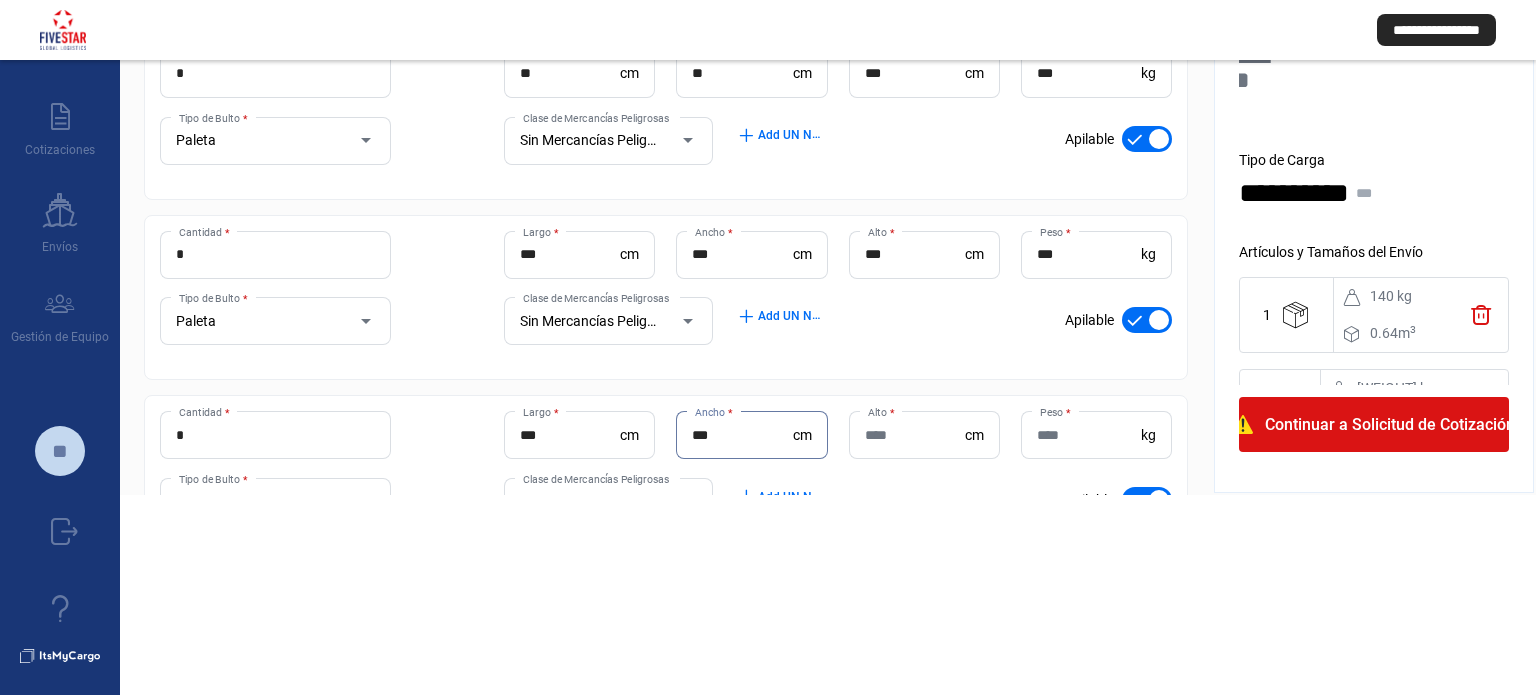 type on "***" 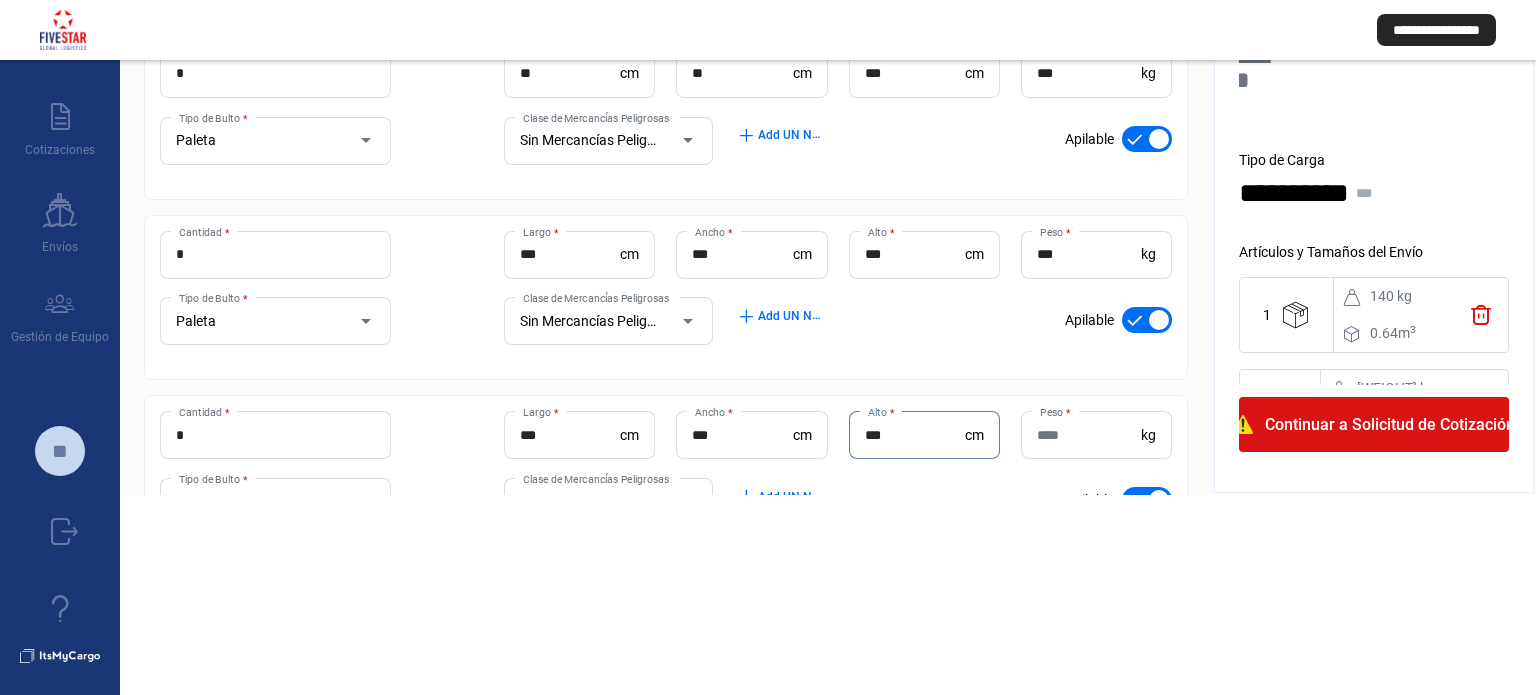 type on "***" 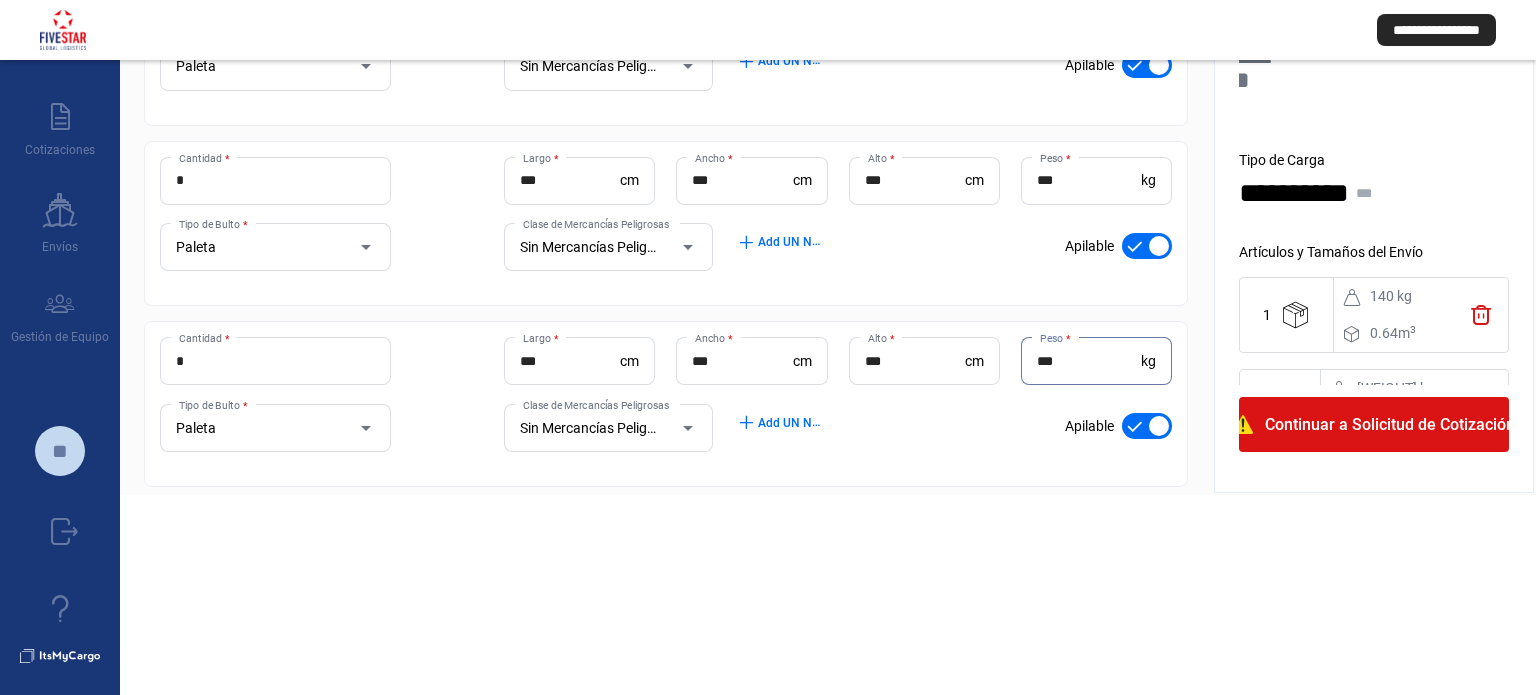 scroll, scrollTop: 668, scrollLeft: 0, axis: vertical 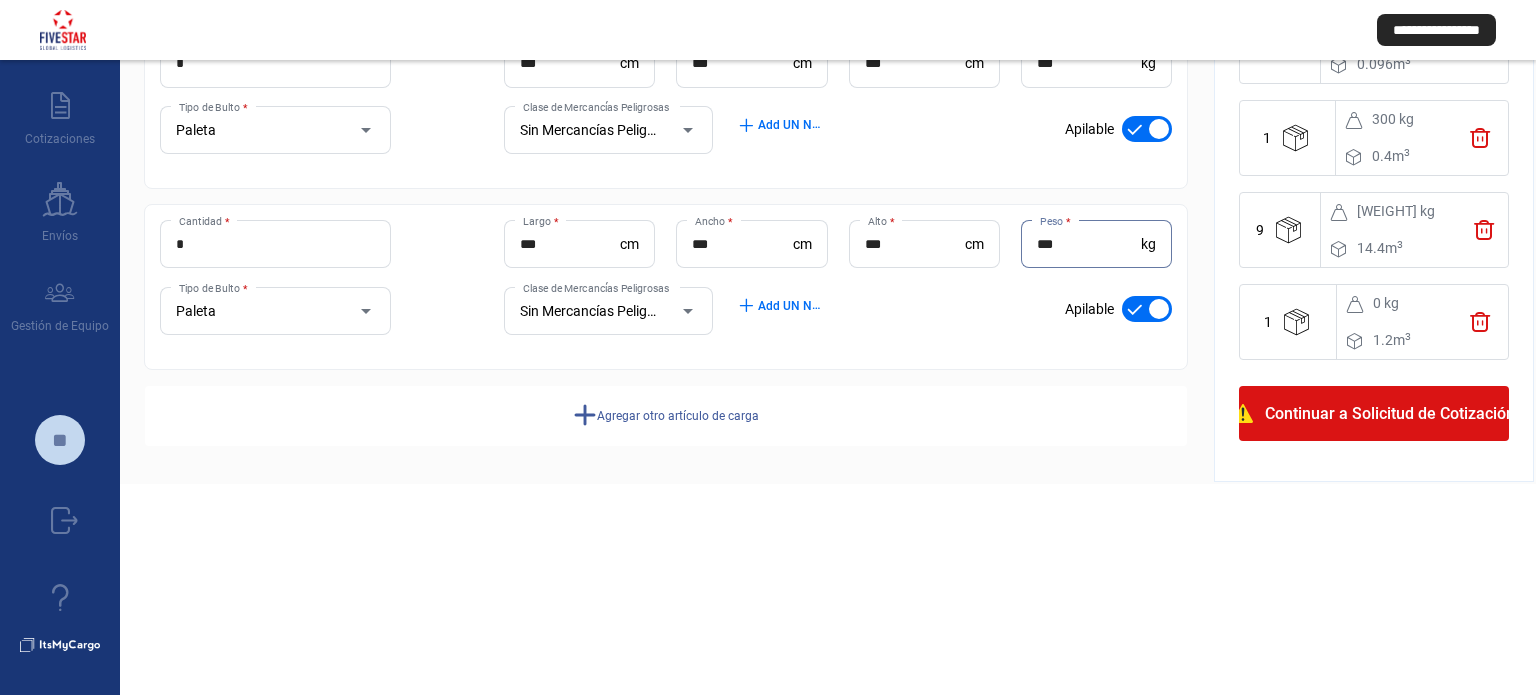 type on "***" 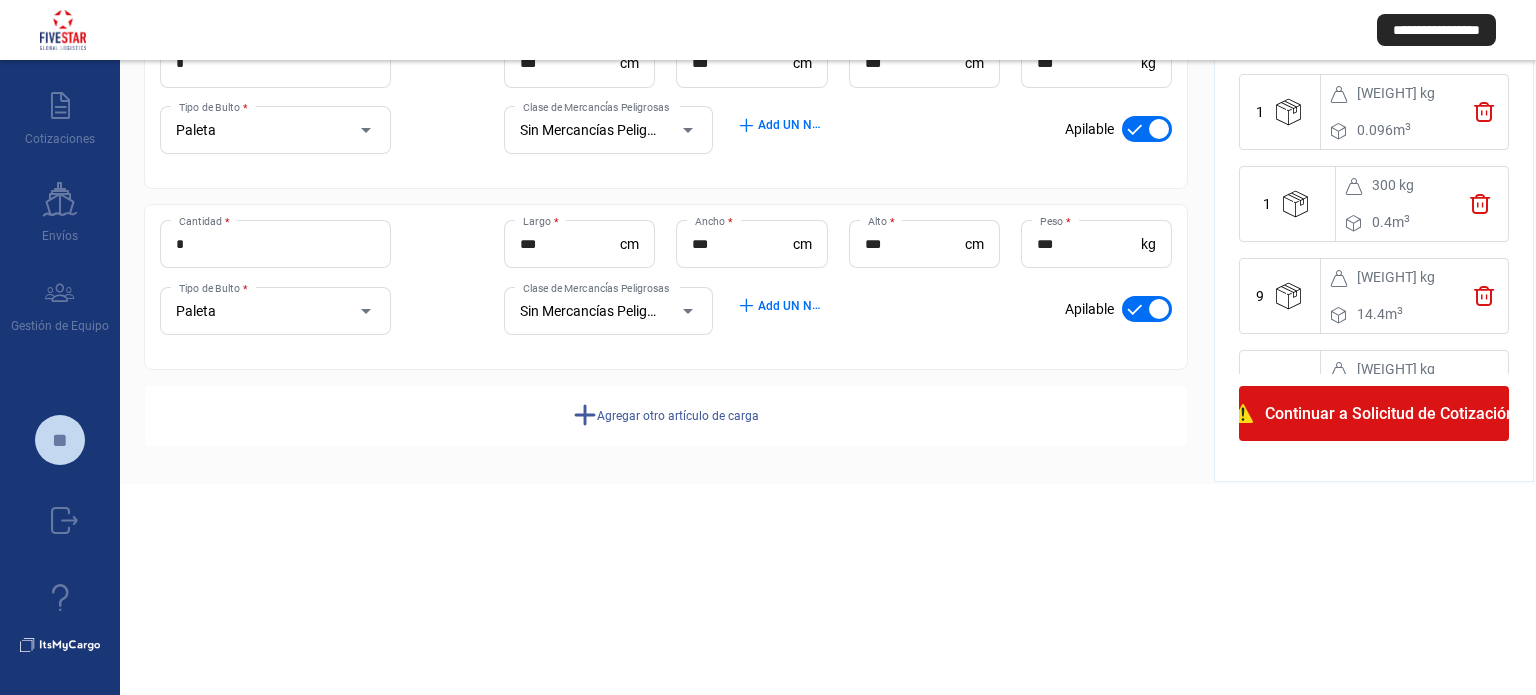 scroll, scrollTop: 250, scrollLeft: 0, axis: vertical 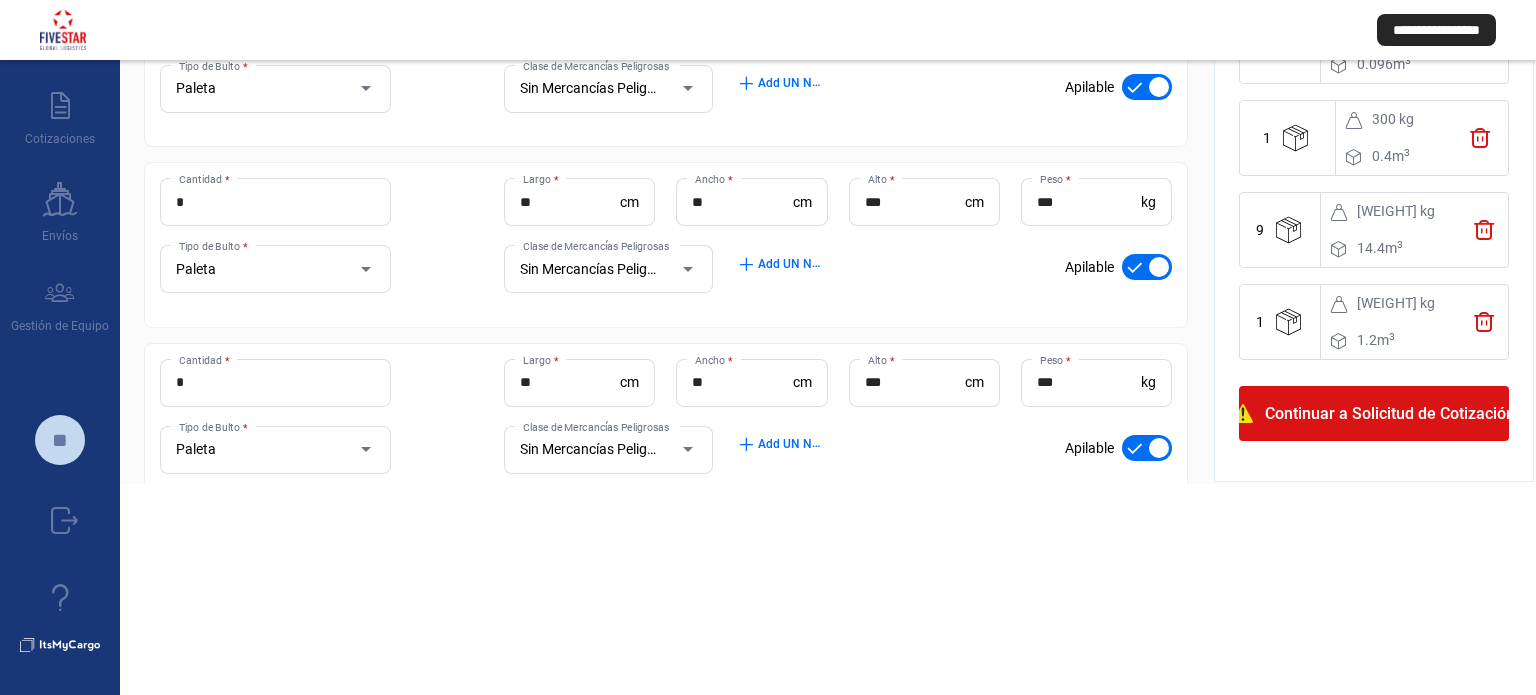 click on "Continuar a Solicitud de Cotización" 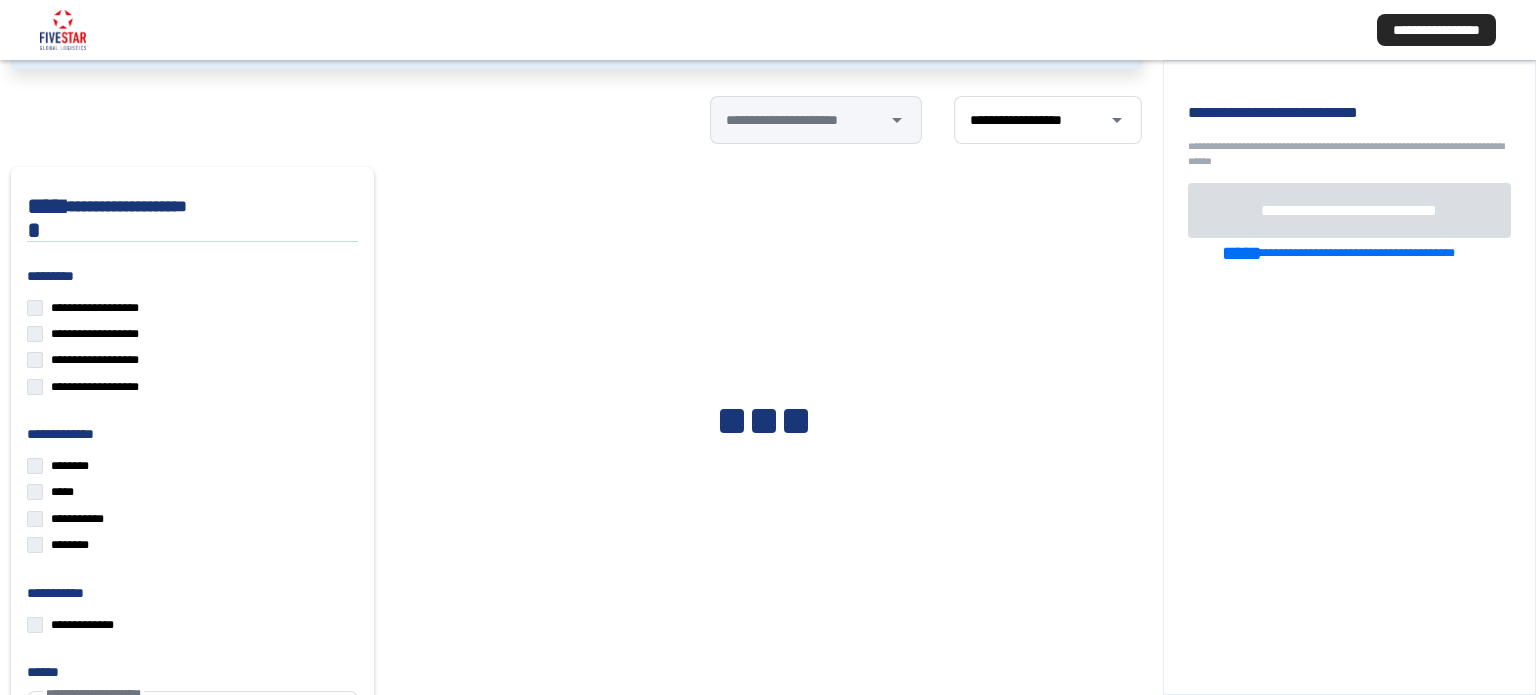 scroll, scrollTop: 211, scrollLeft: 0, axis: vertical 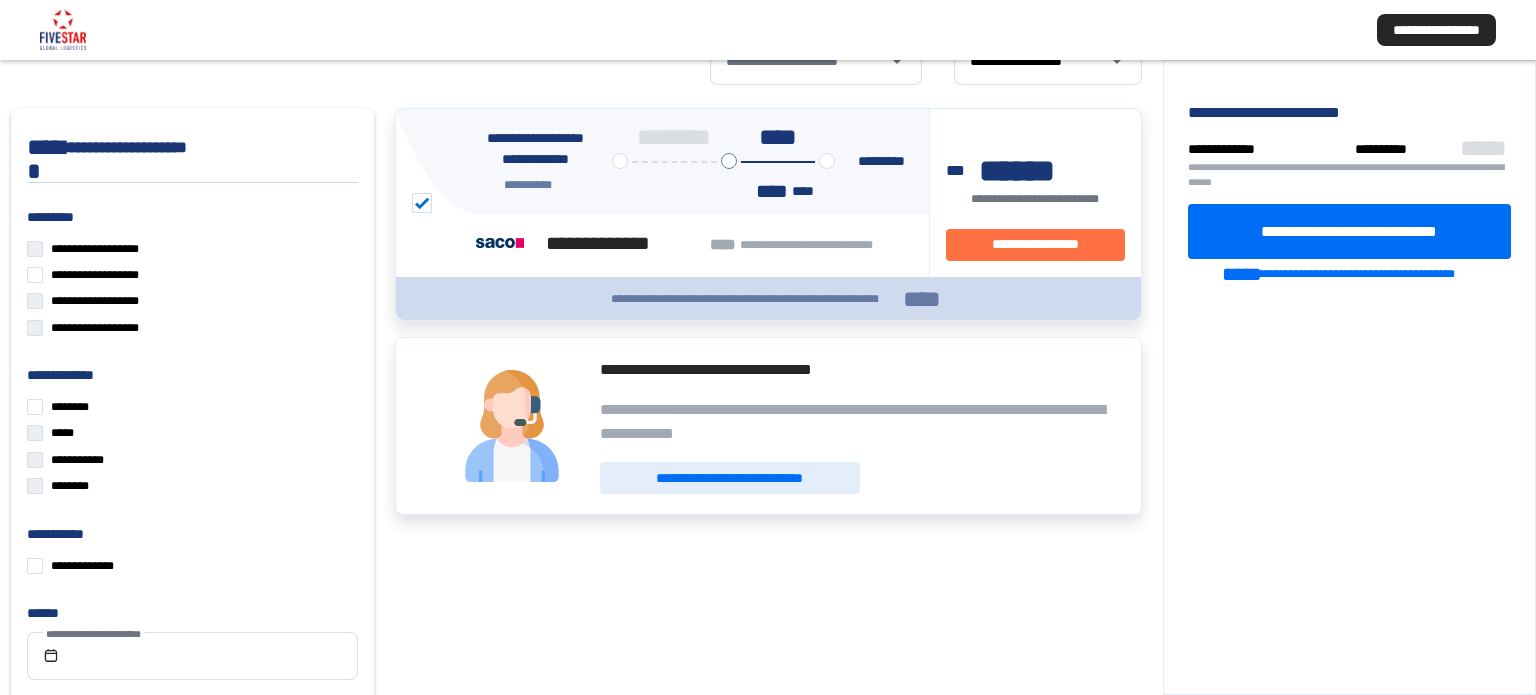 click on "**********" 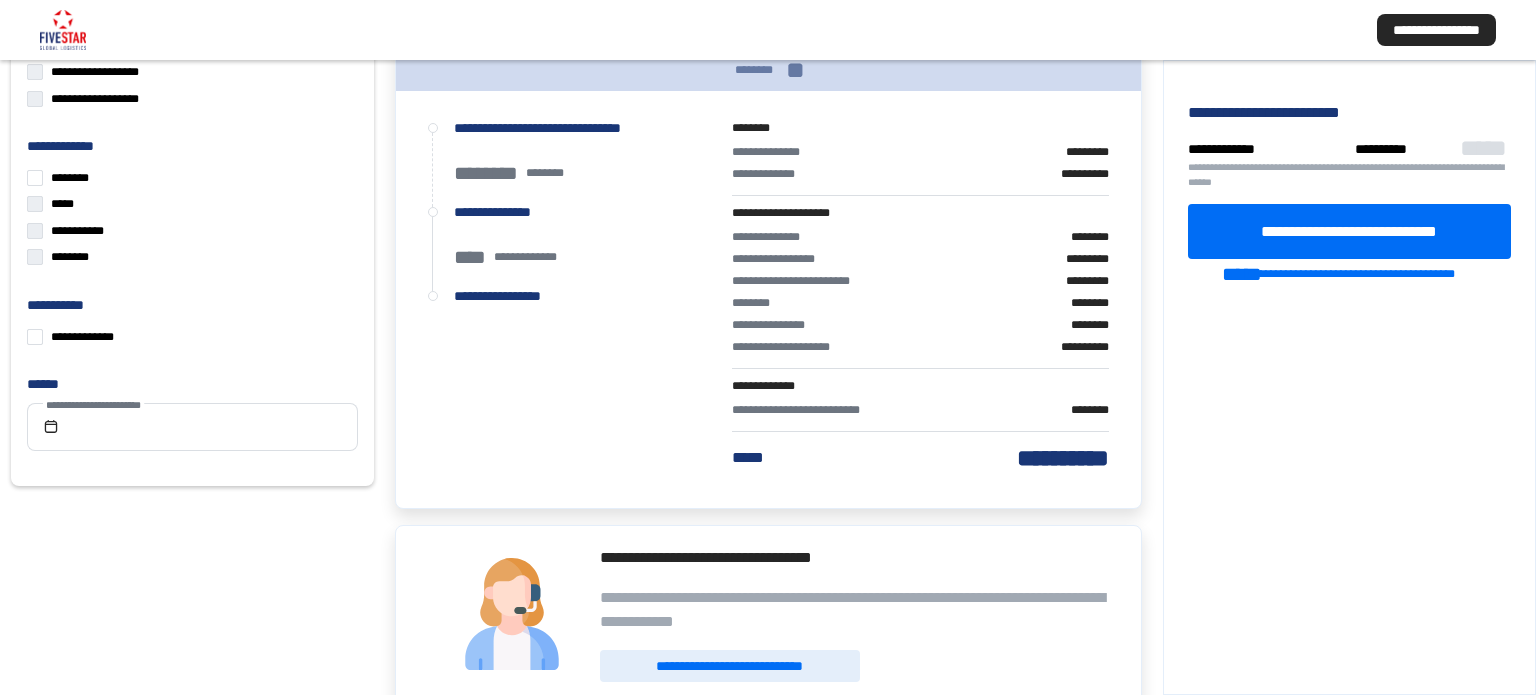 scroll, scrollTop: 456, scrollLeft: 0, axis: vertical 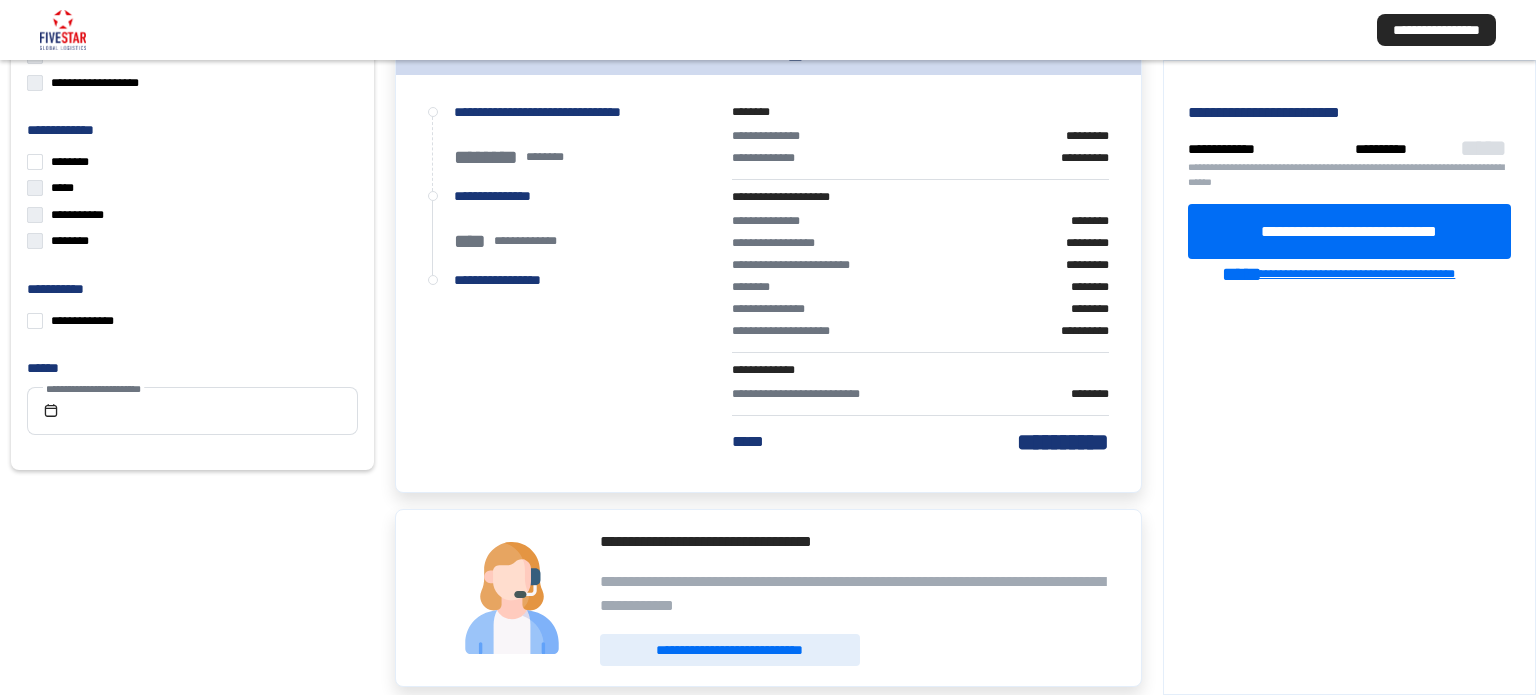 click on "**********" 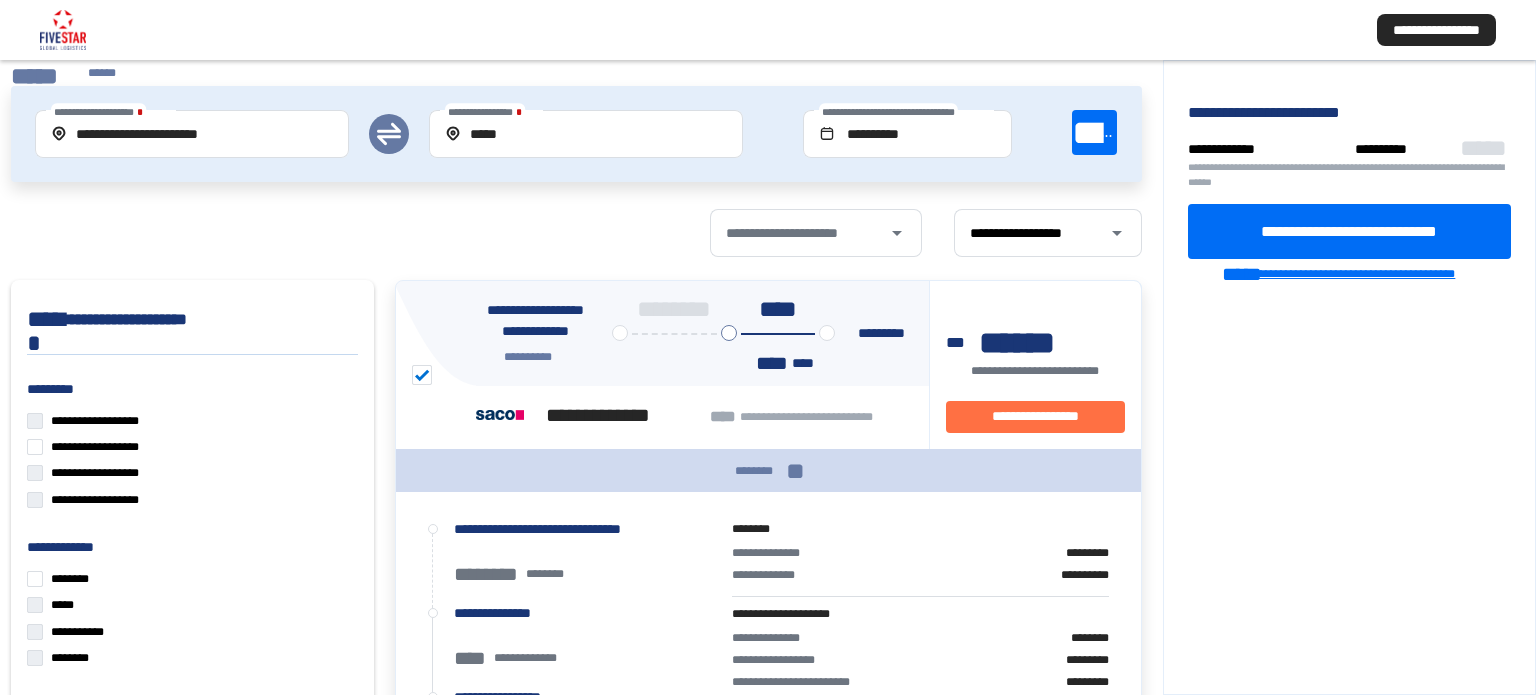 scroll, scrollTop: 0, scrollLeft: 0, axis: both 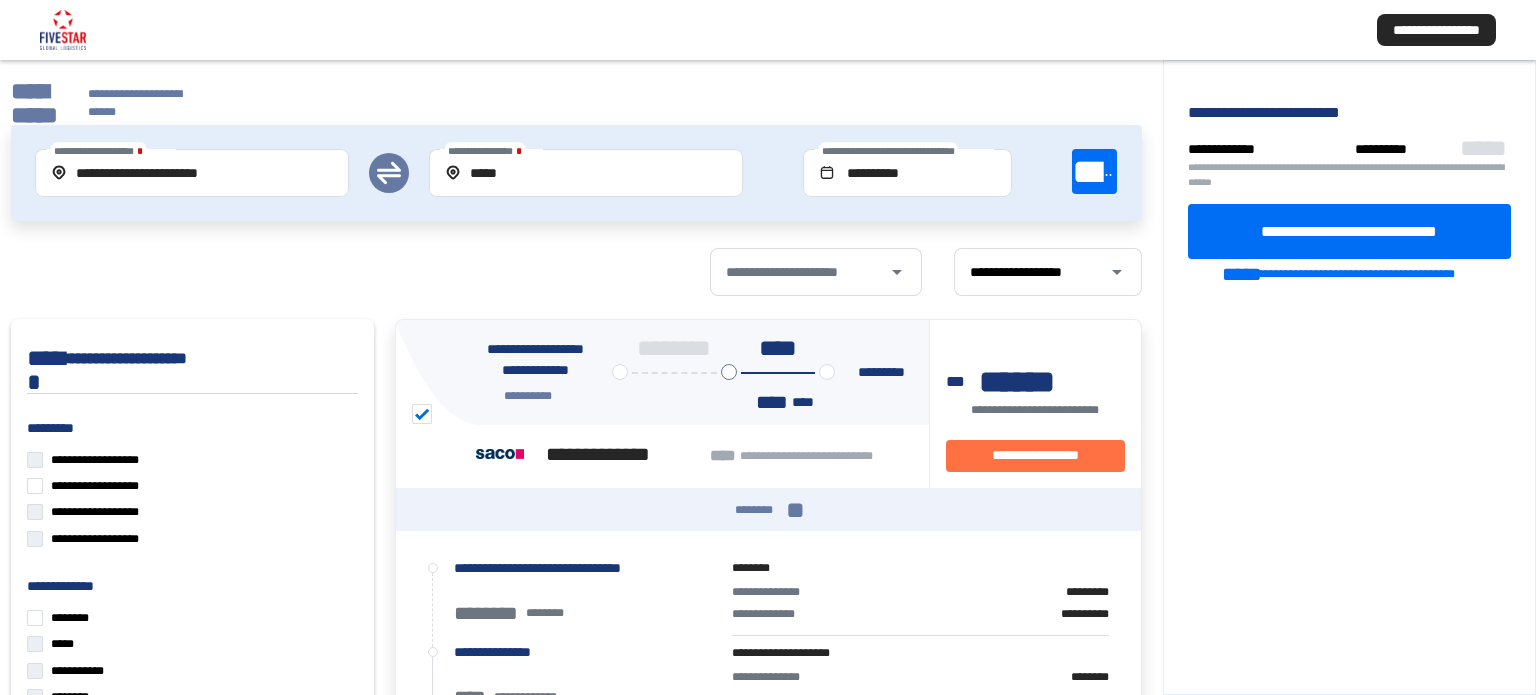 click on "**********" 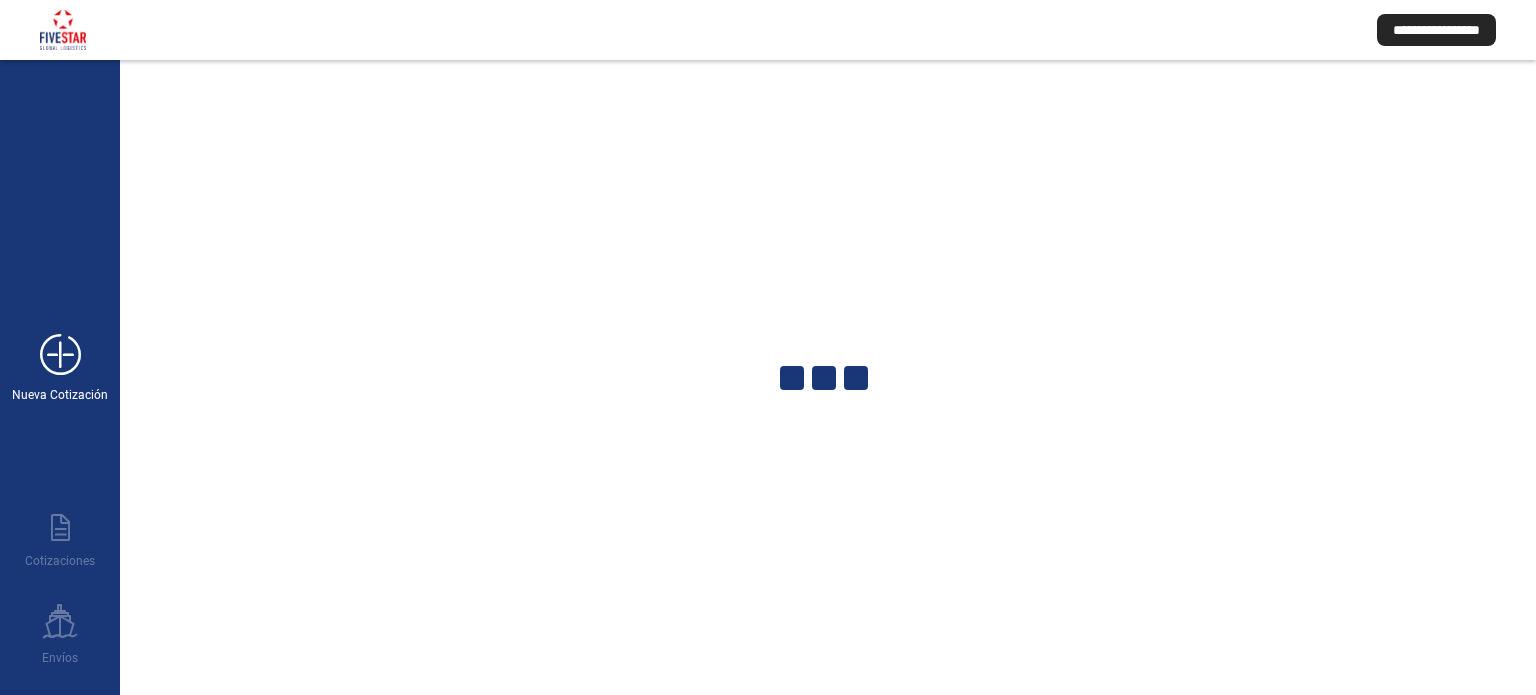 click on "add_new" at bounding box center (60, 355) 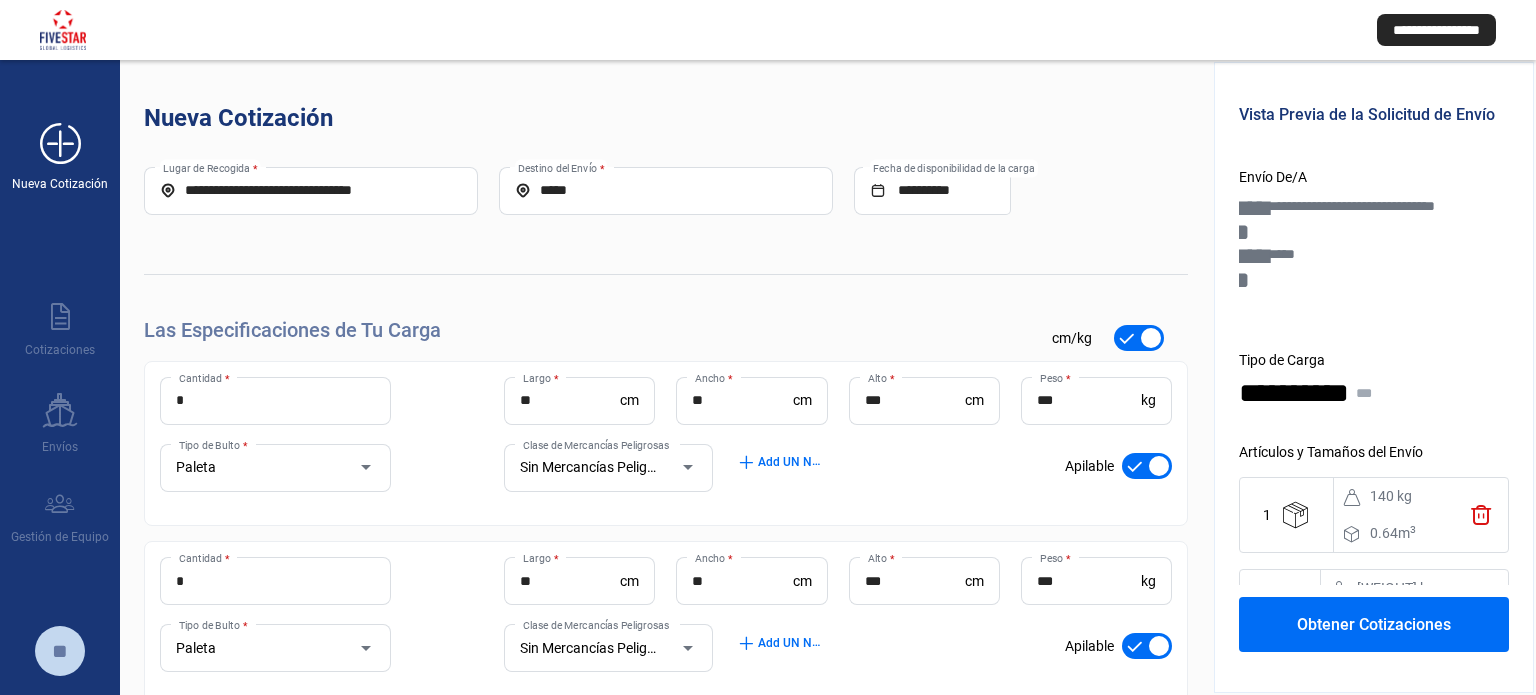 click on "add_new" at bounding box center (60, 144) 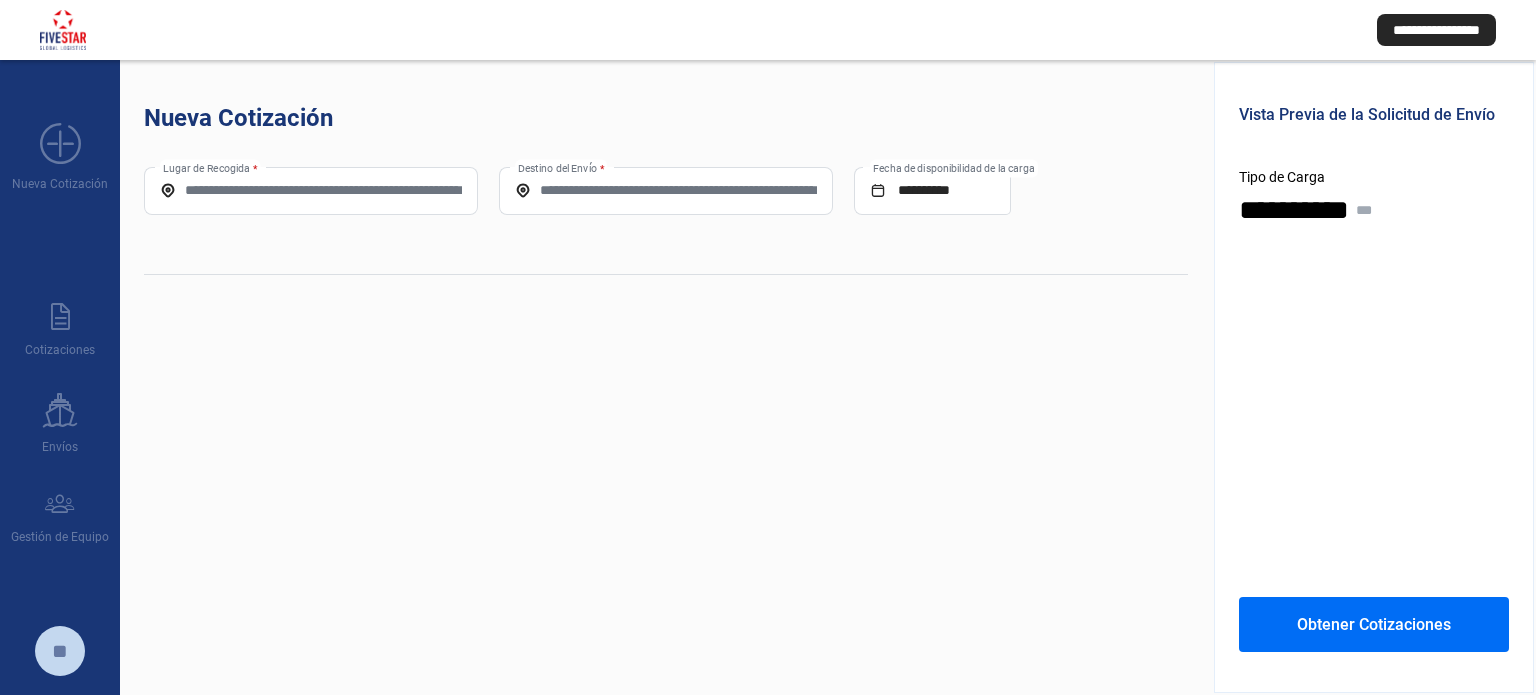 click on "Lugar de Recogida *" at bounding box center (311, 190) 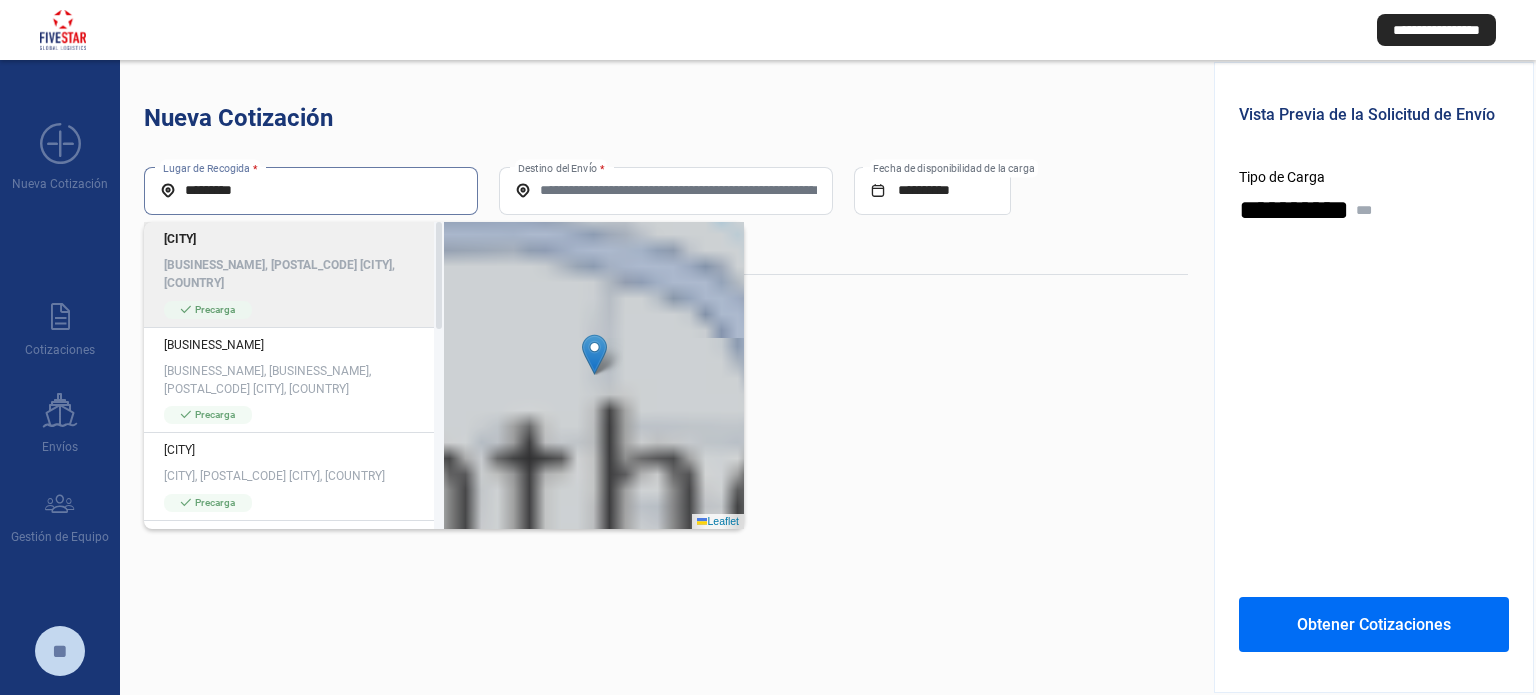 click on "[BUSINESS_NAME], [POSTAL_CODE] [CITY], [COUNTRY]" 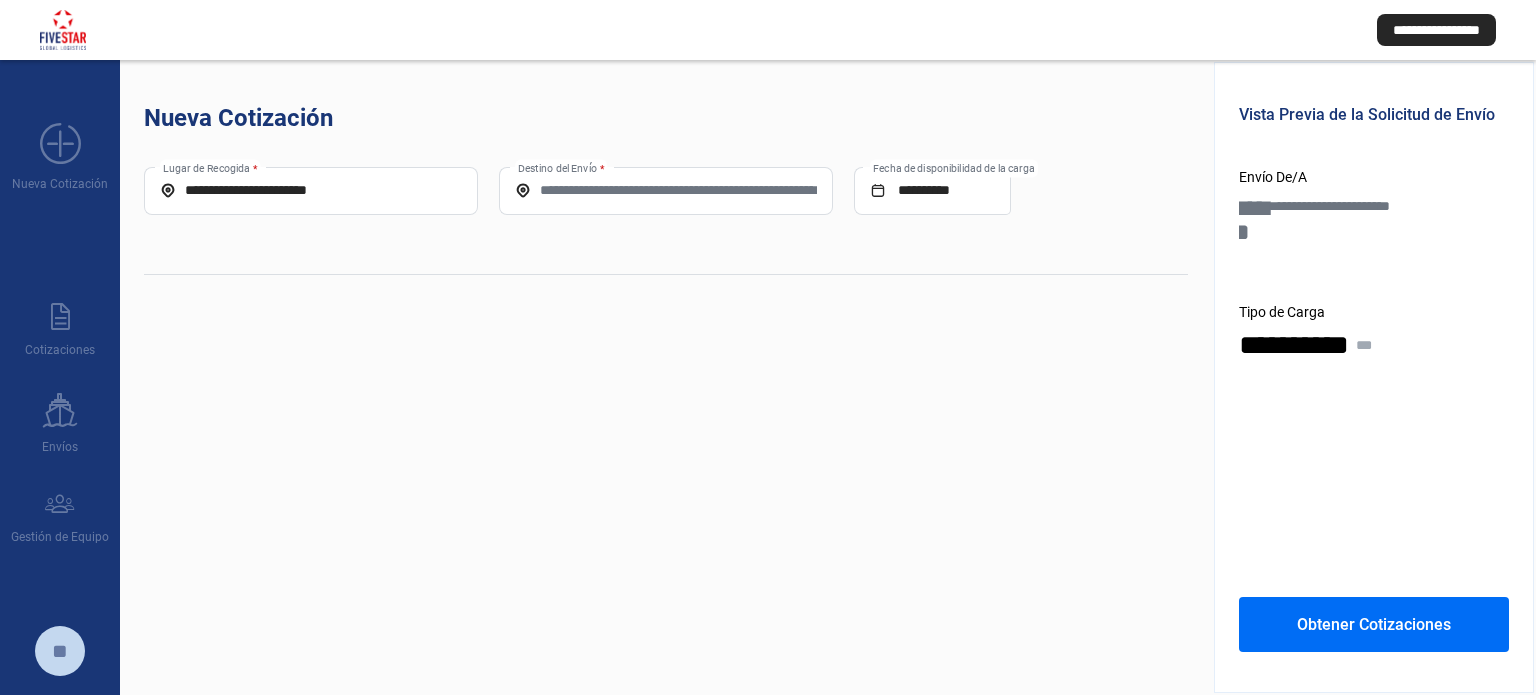 click on "Destino del Envío *" at bounding box center (666, 190) 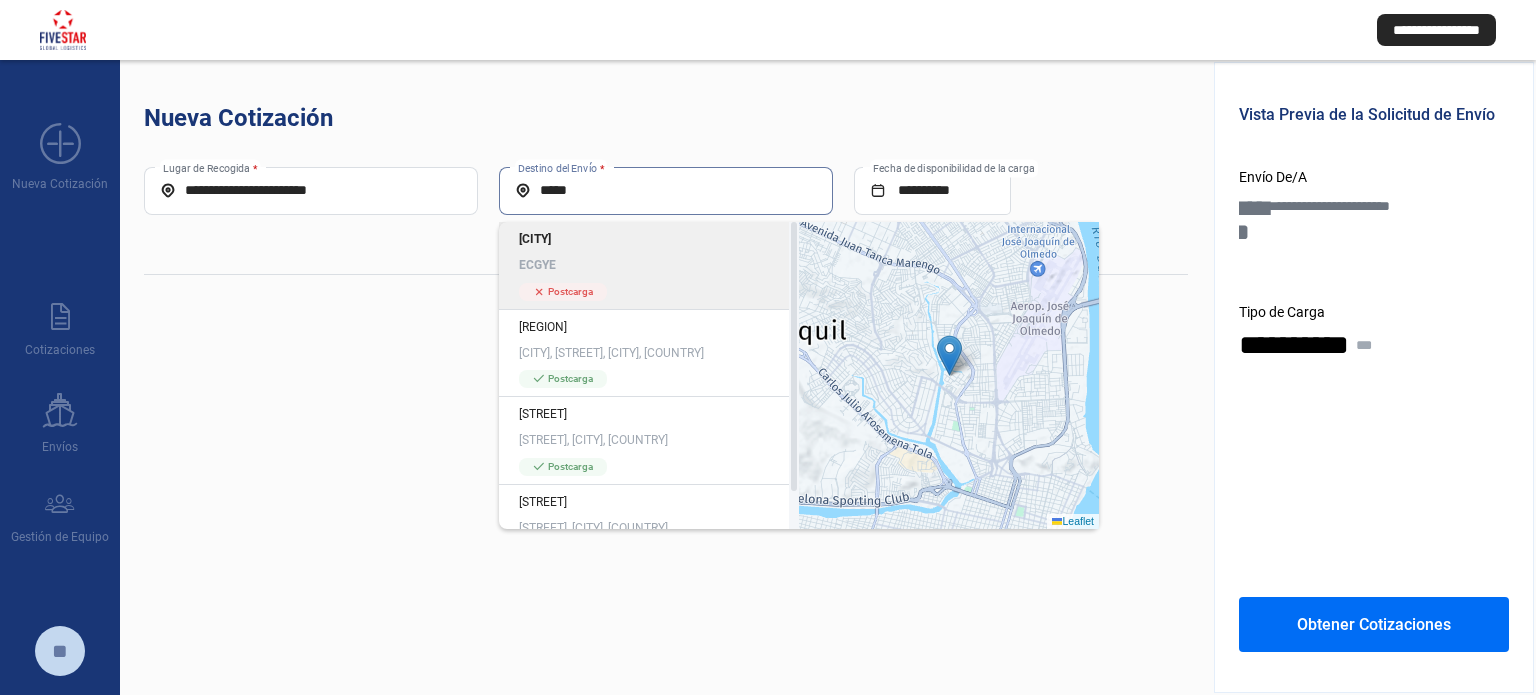 click on "[CITY]" 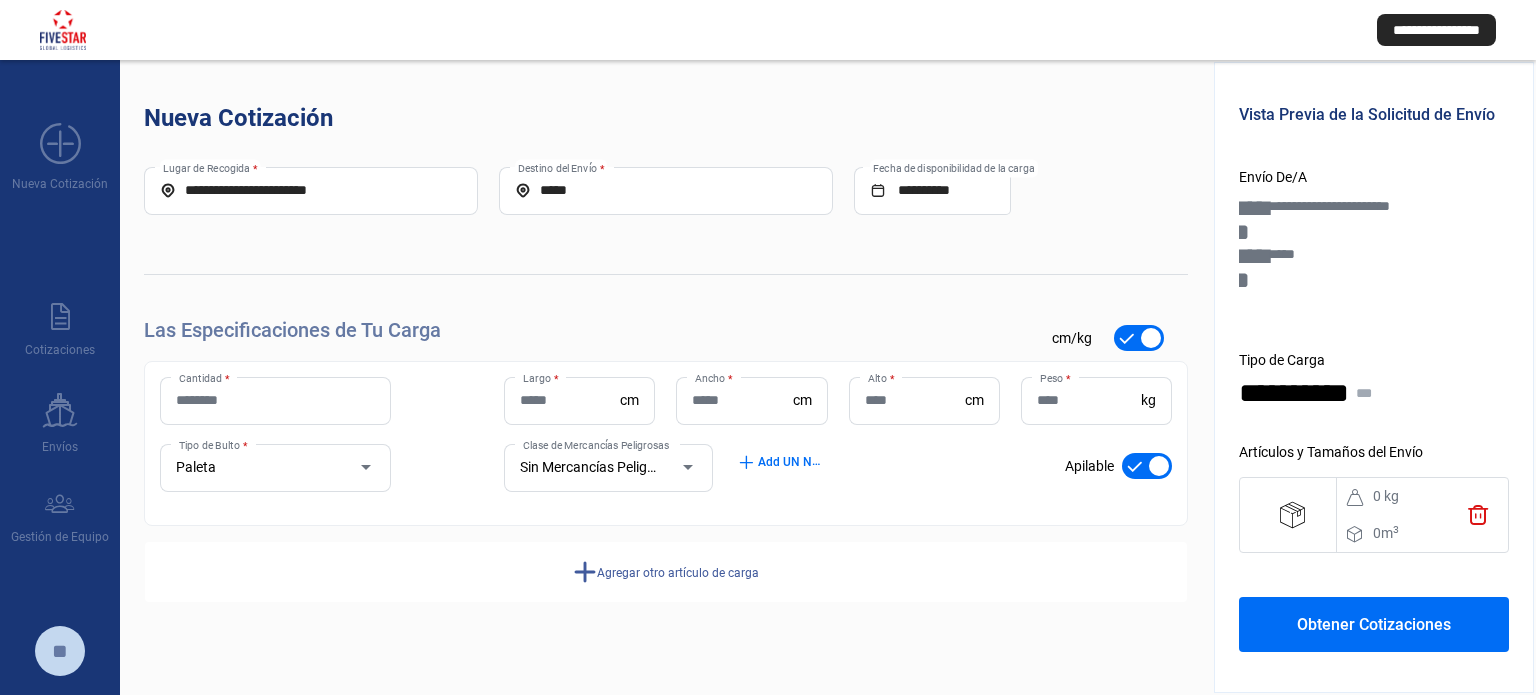 click on "Cantidad *" at bounding box center (275, 400) 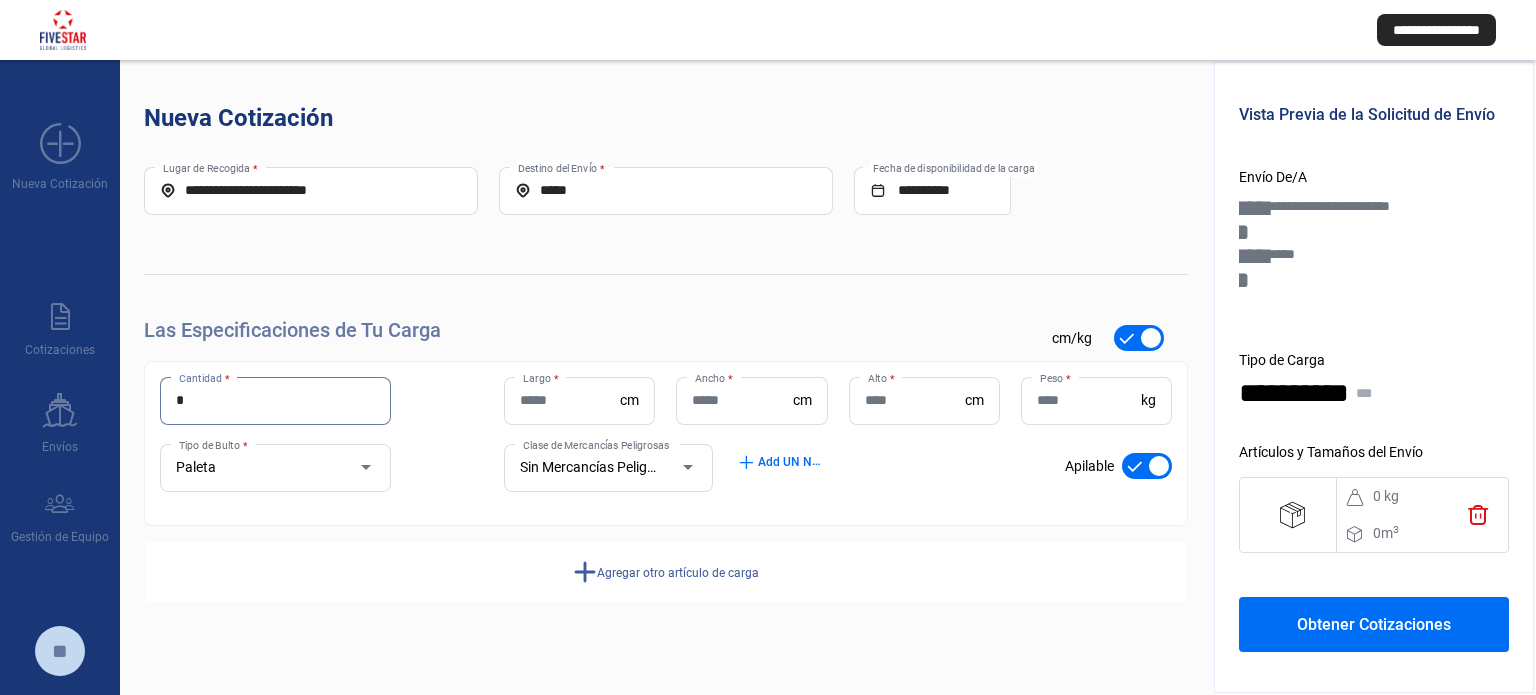 type on "*" 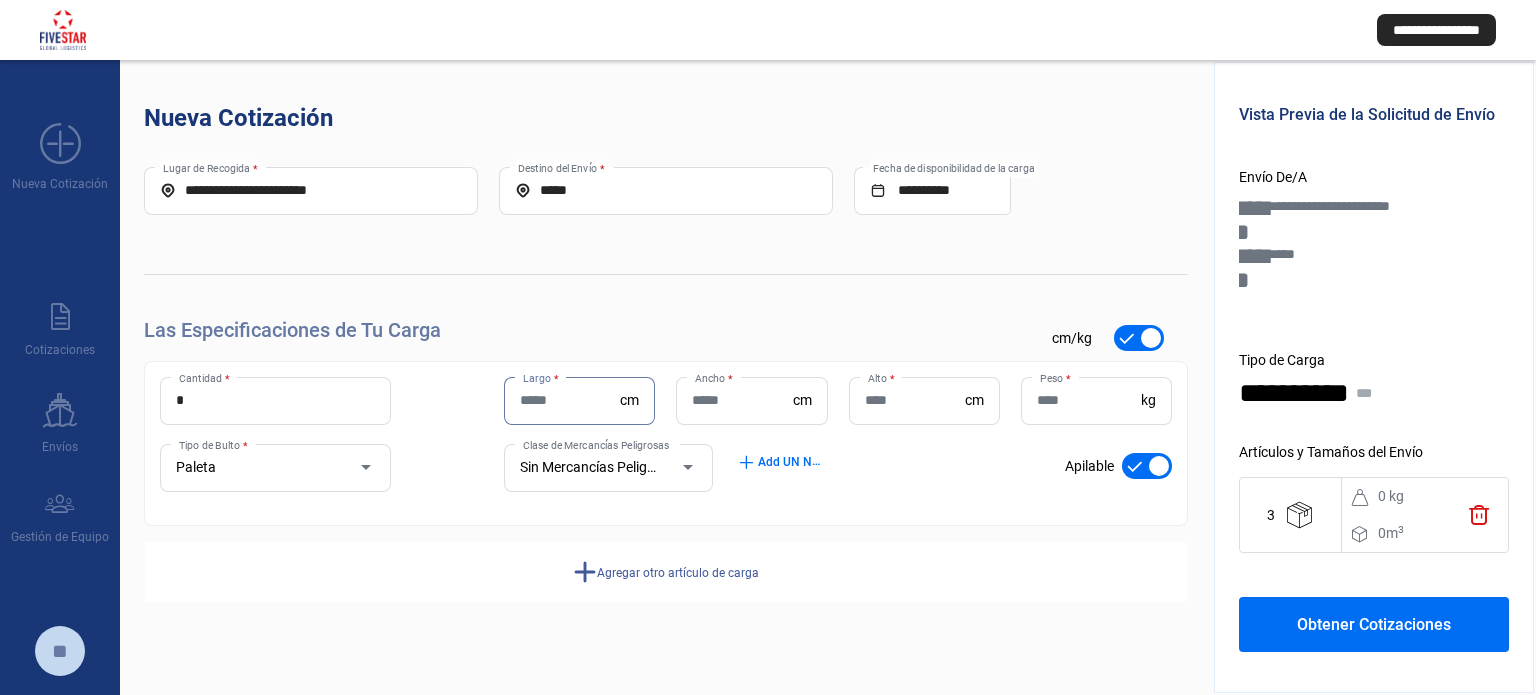click on "Largo  *" at bounding box center (570, 400) 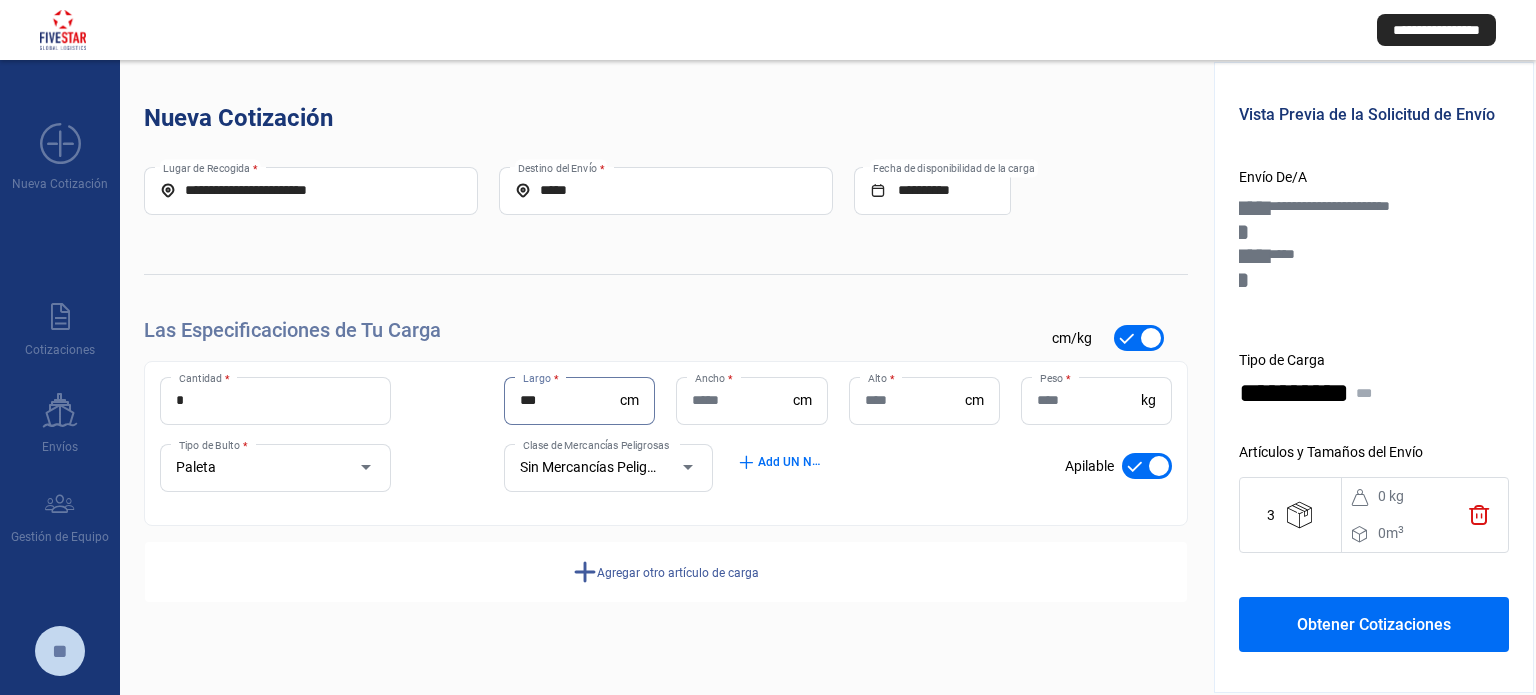 type on "***" 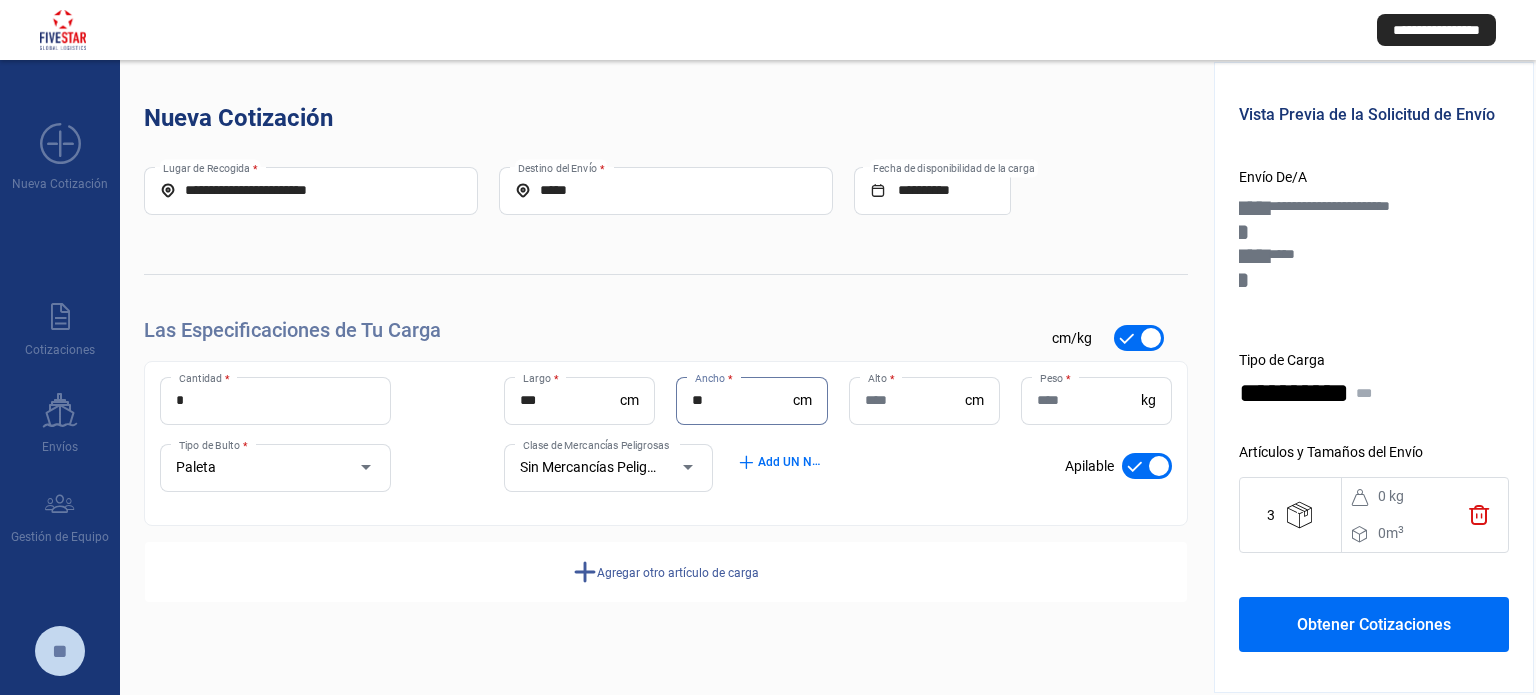 type on "**" 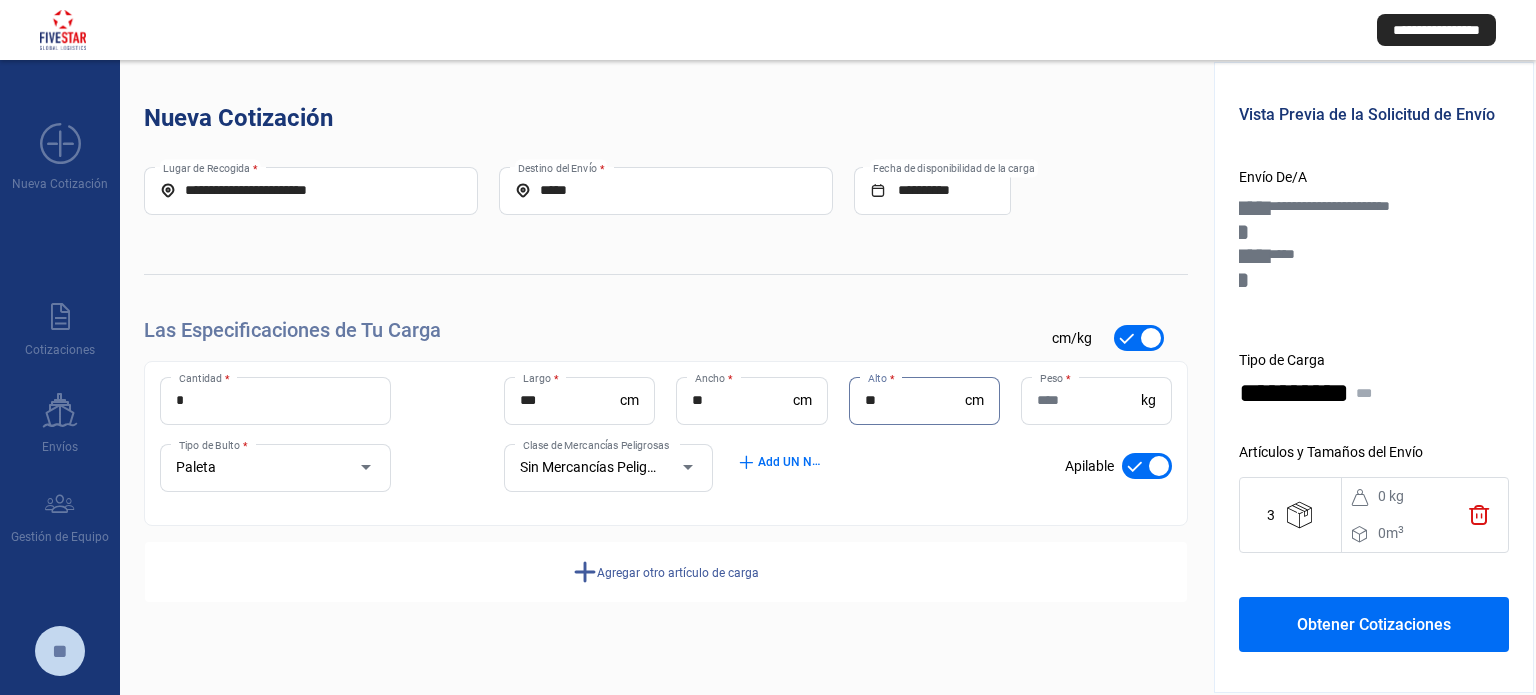 type on "**" 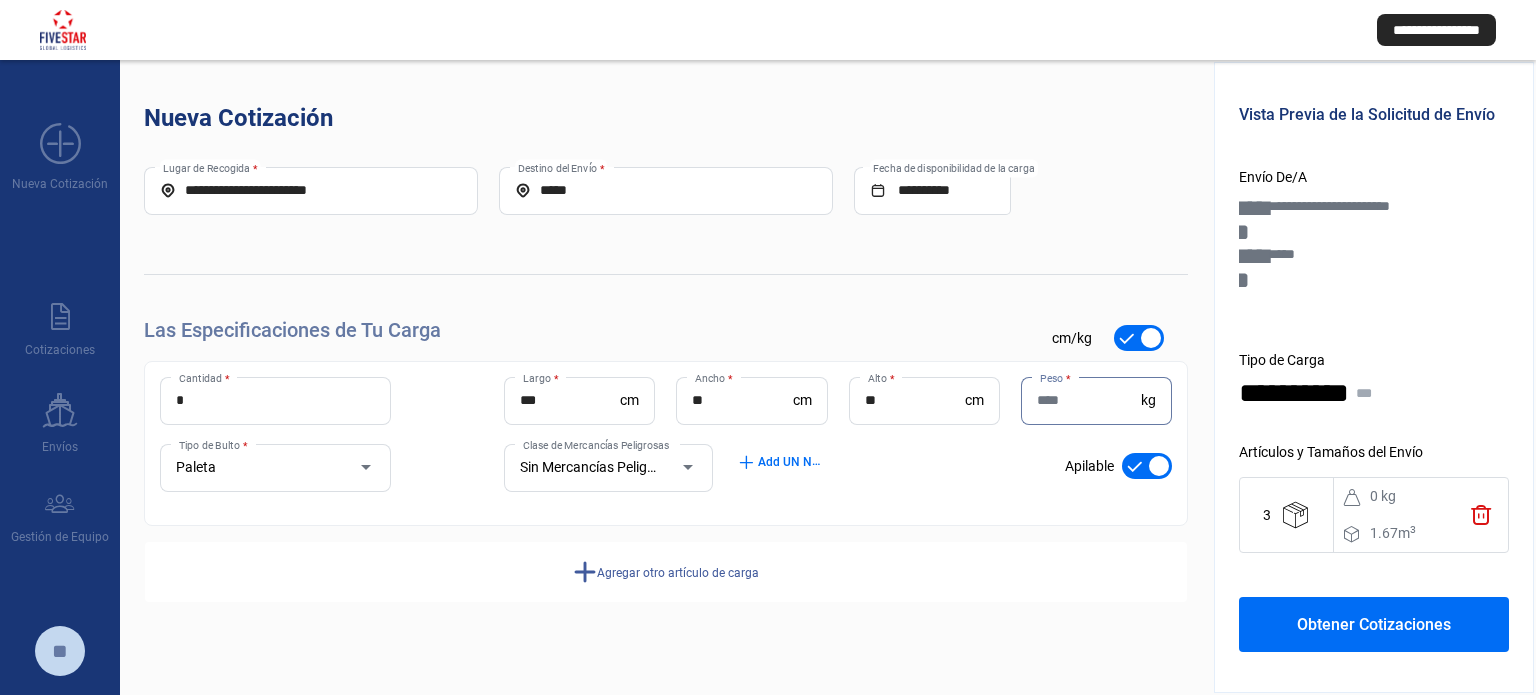 click on "Peso  *" at bounding box center (1089, 400) 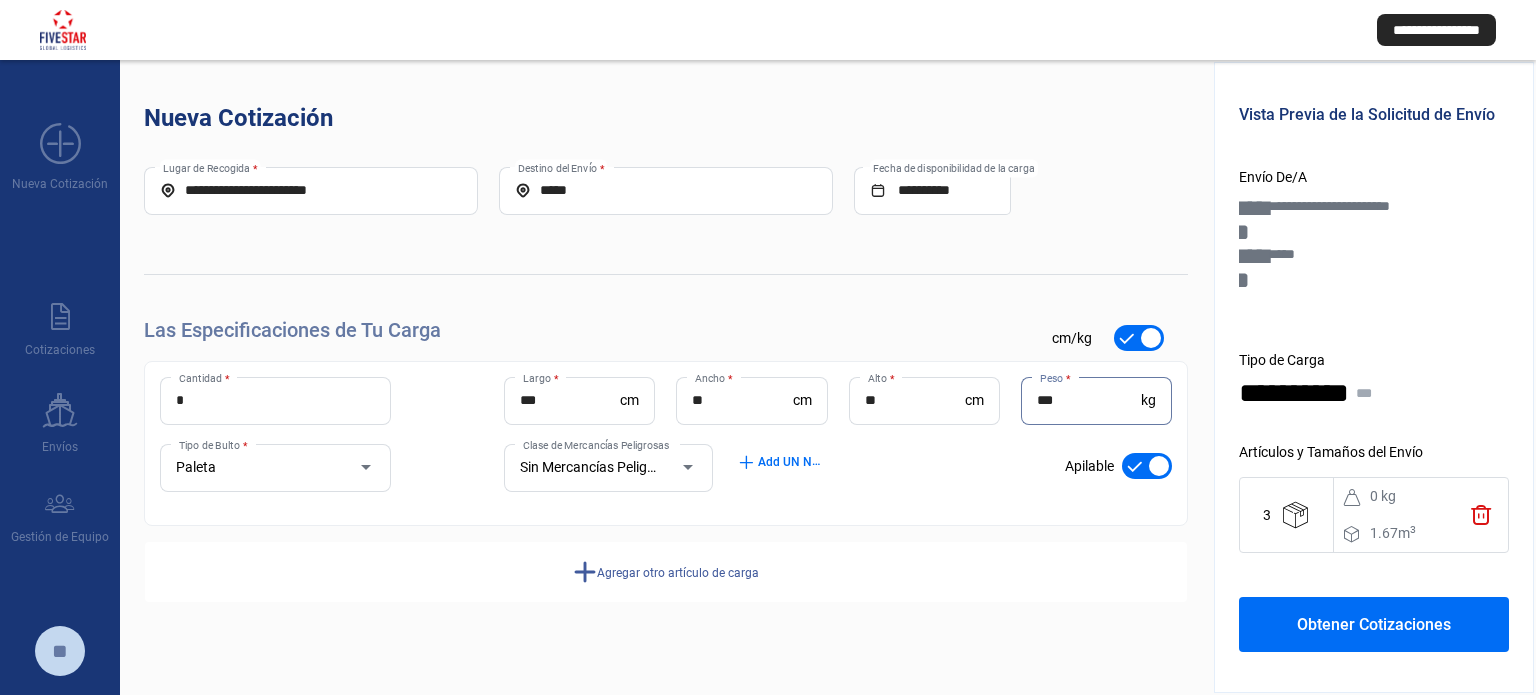 type on "***" 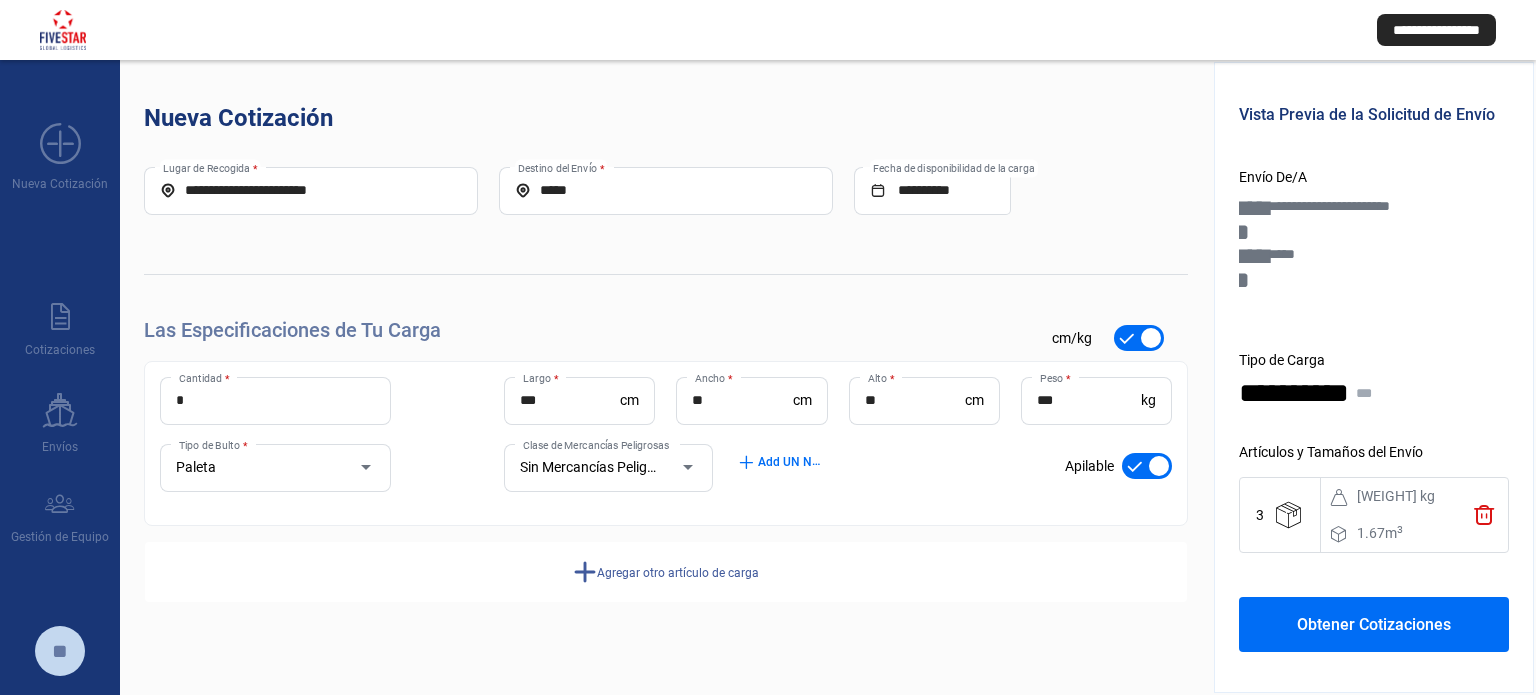 click at bounding box center (1147, 466) 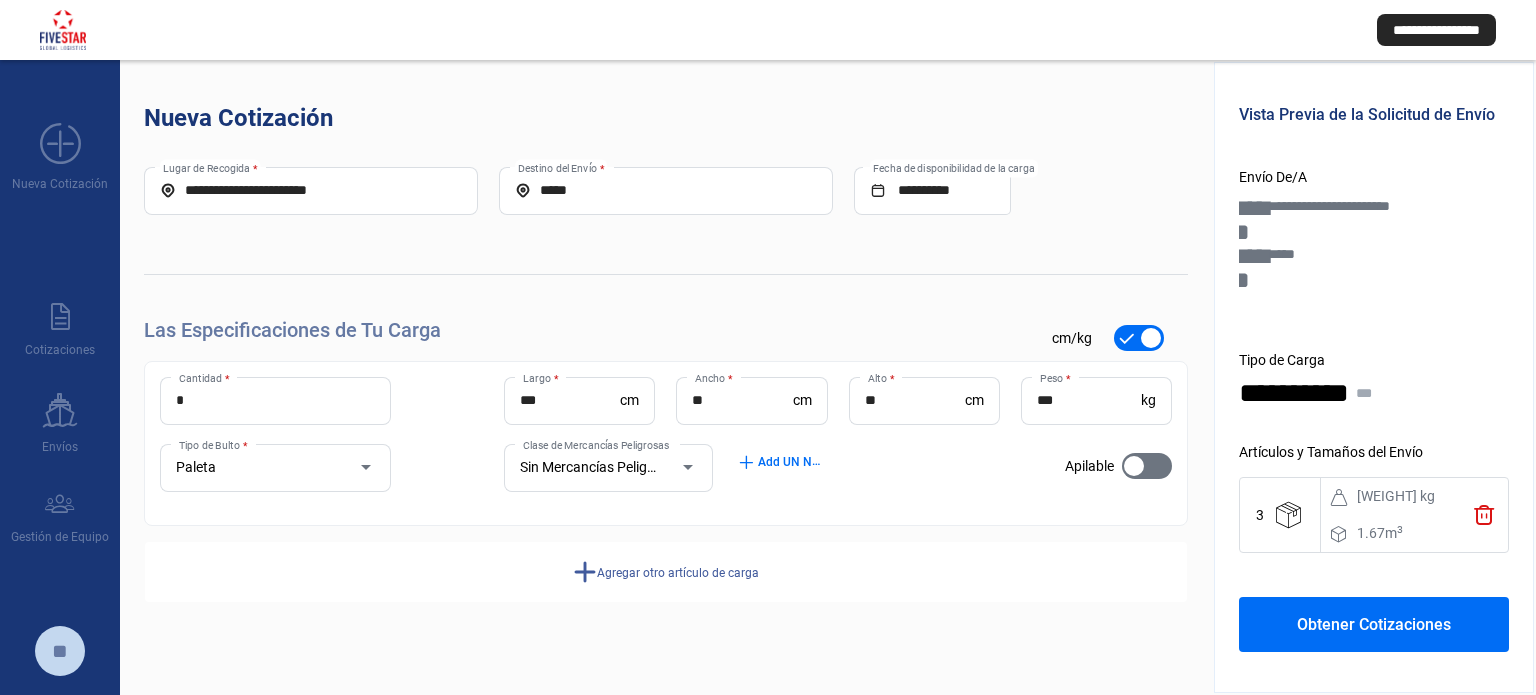 click on "Obtener Cotizaciones" 